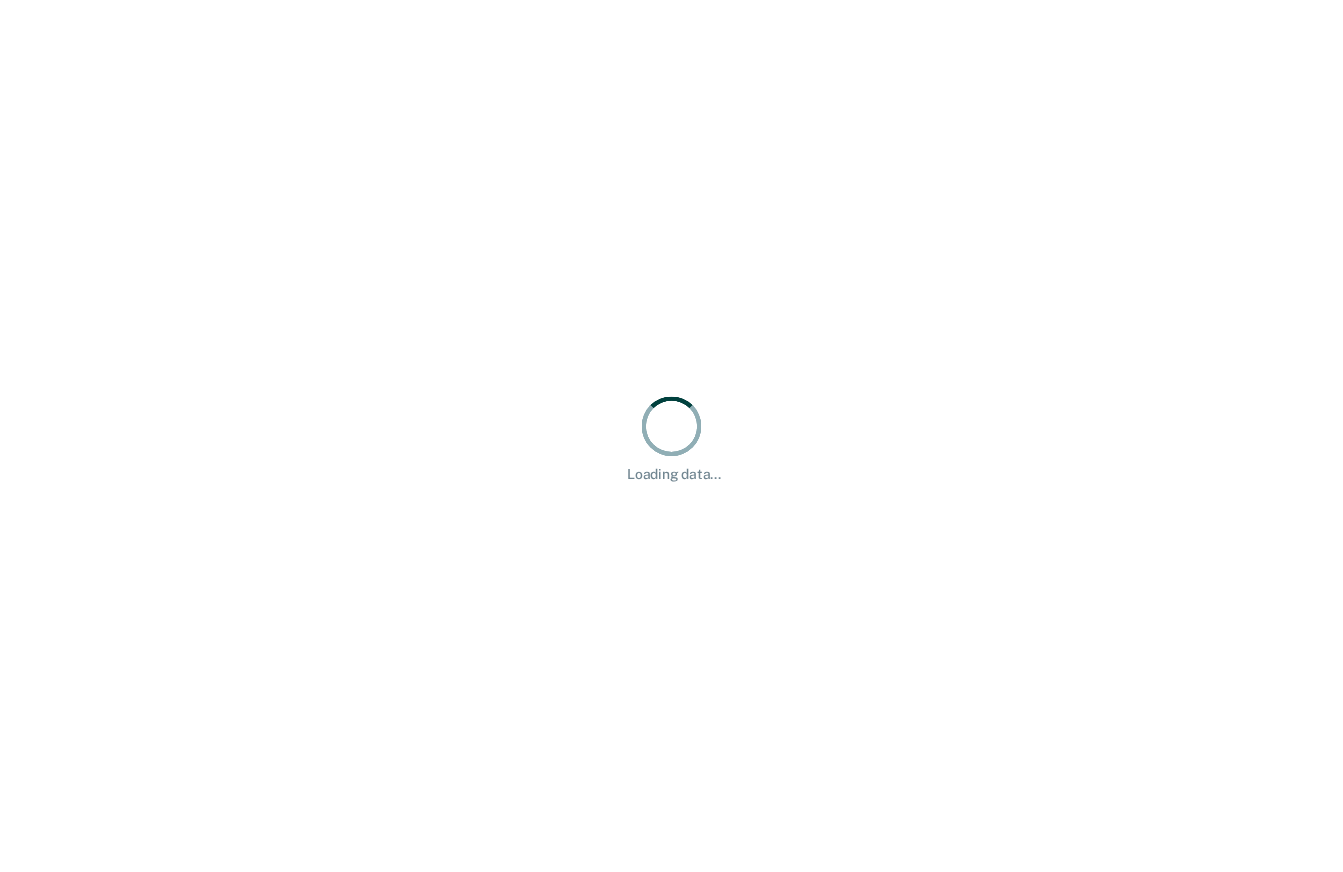 scroll, scrollTop: 0, scrollLeft: 0, axis: both 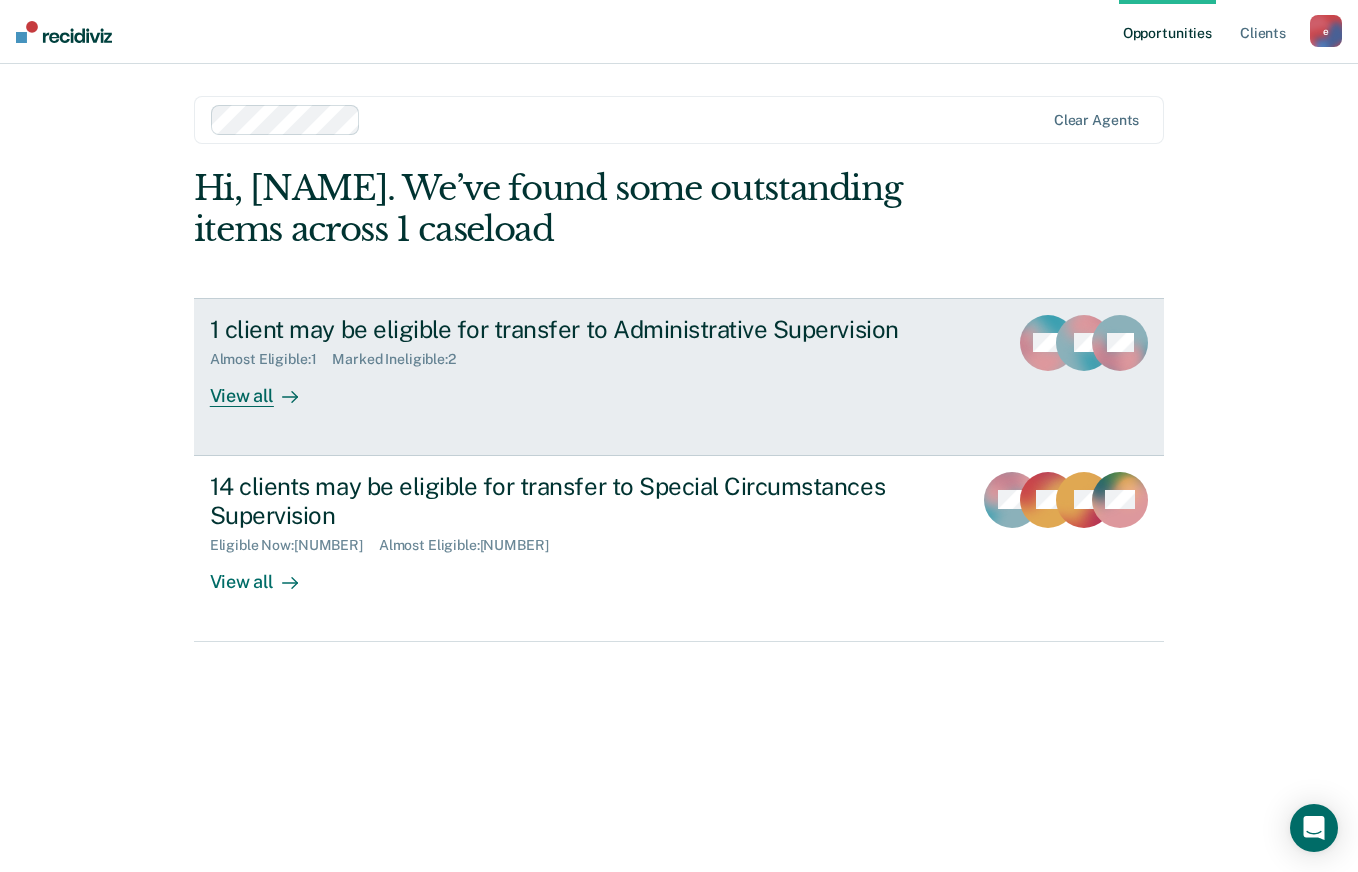 click on "View all" at bounding box center [266, 387] 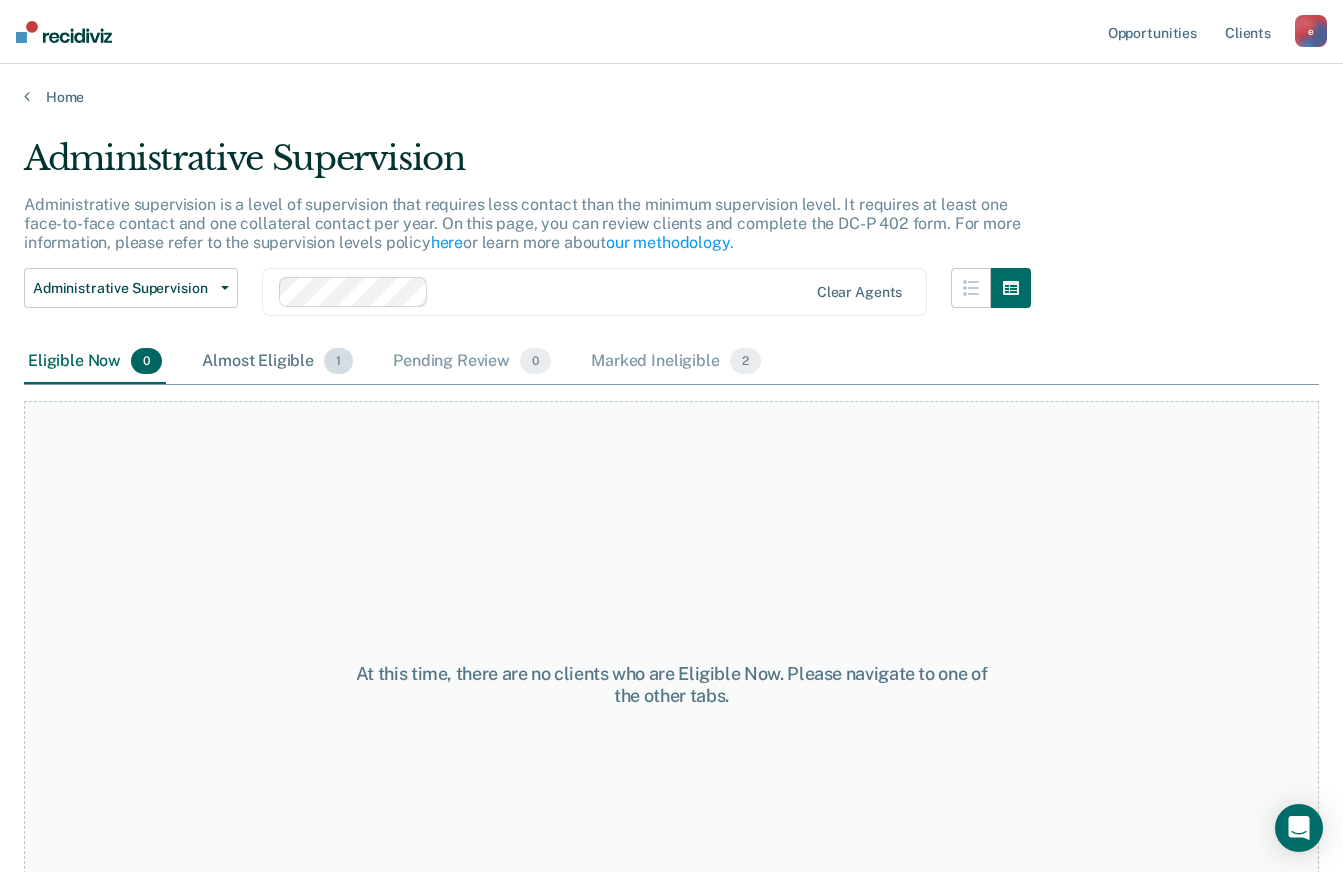 click on "Almost Eligible 1" at bounding box center (277, 362) 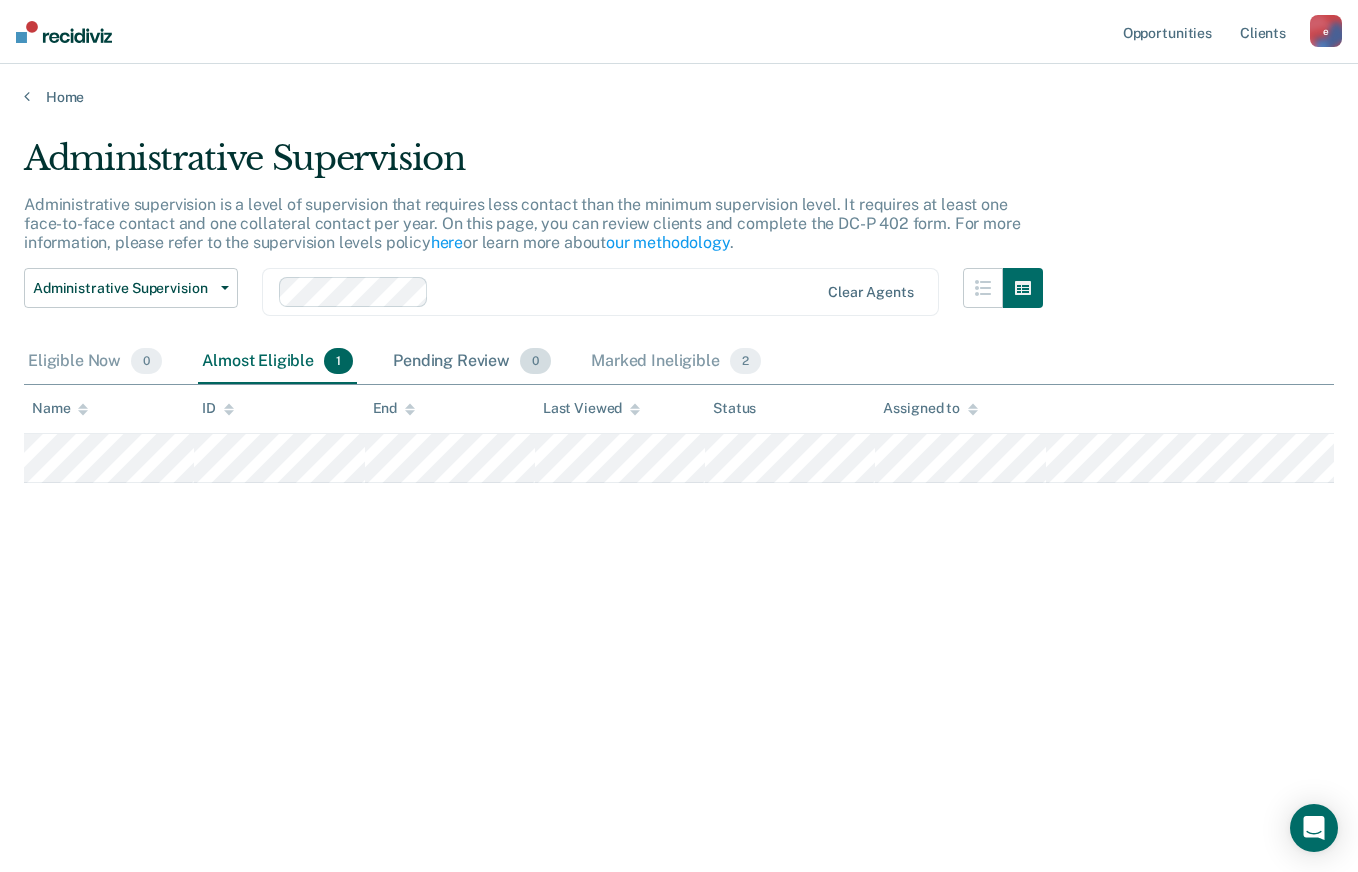 click on "Pending Review 0" at bounding box center [472, 362] 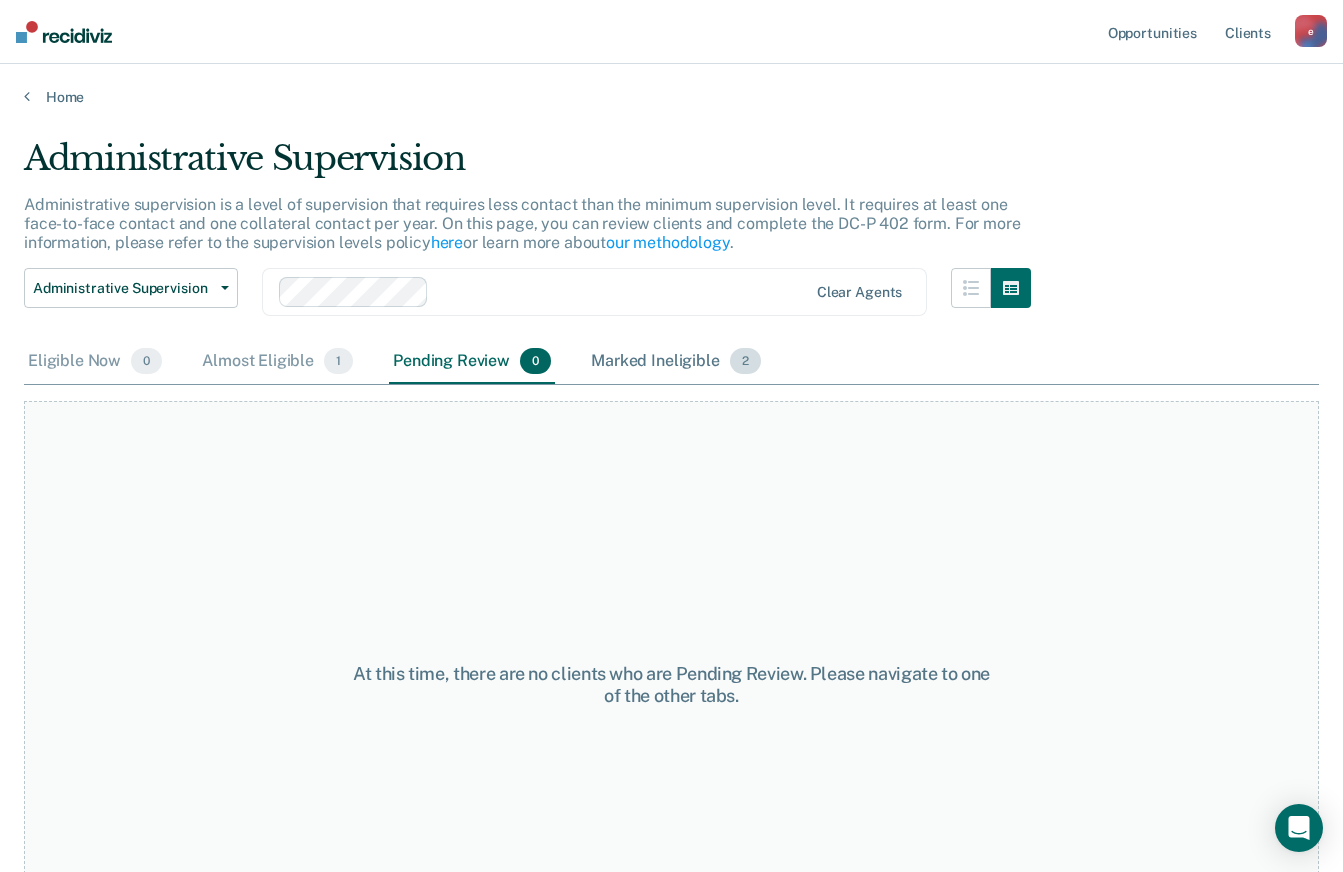 click on "Marked Ineligible 2" at bounding box center [676, 362] 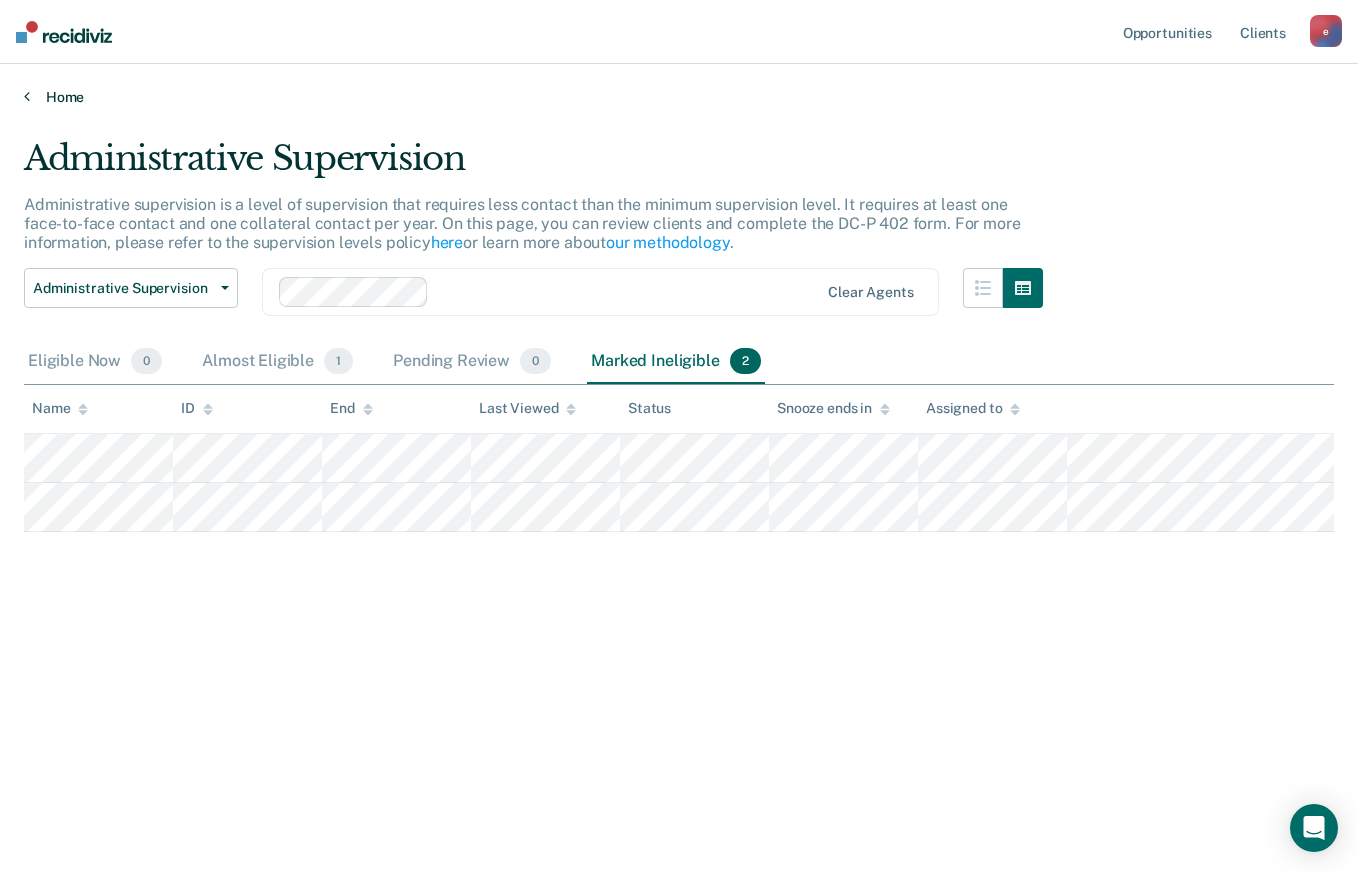 click on "Home" at bounding box center (679, 97) 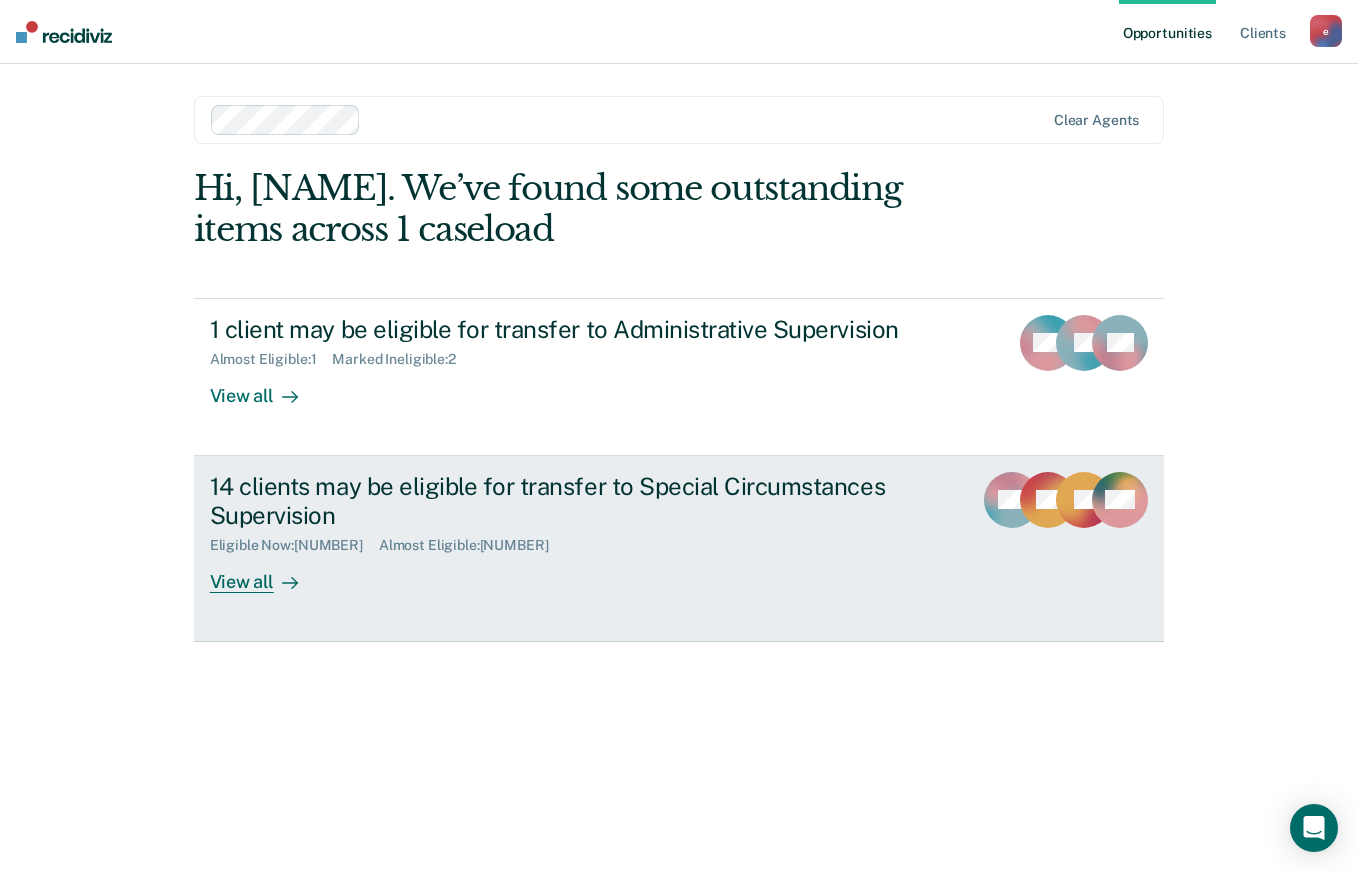 click on "View all" at bounding box center (266, 573) 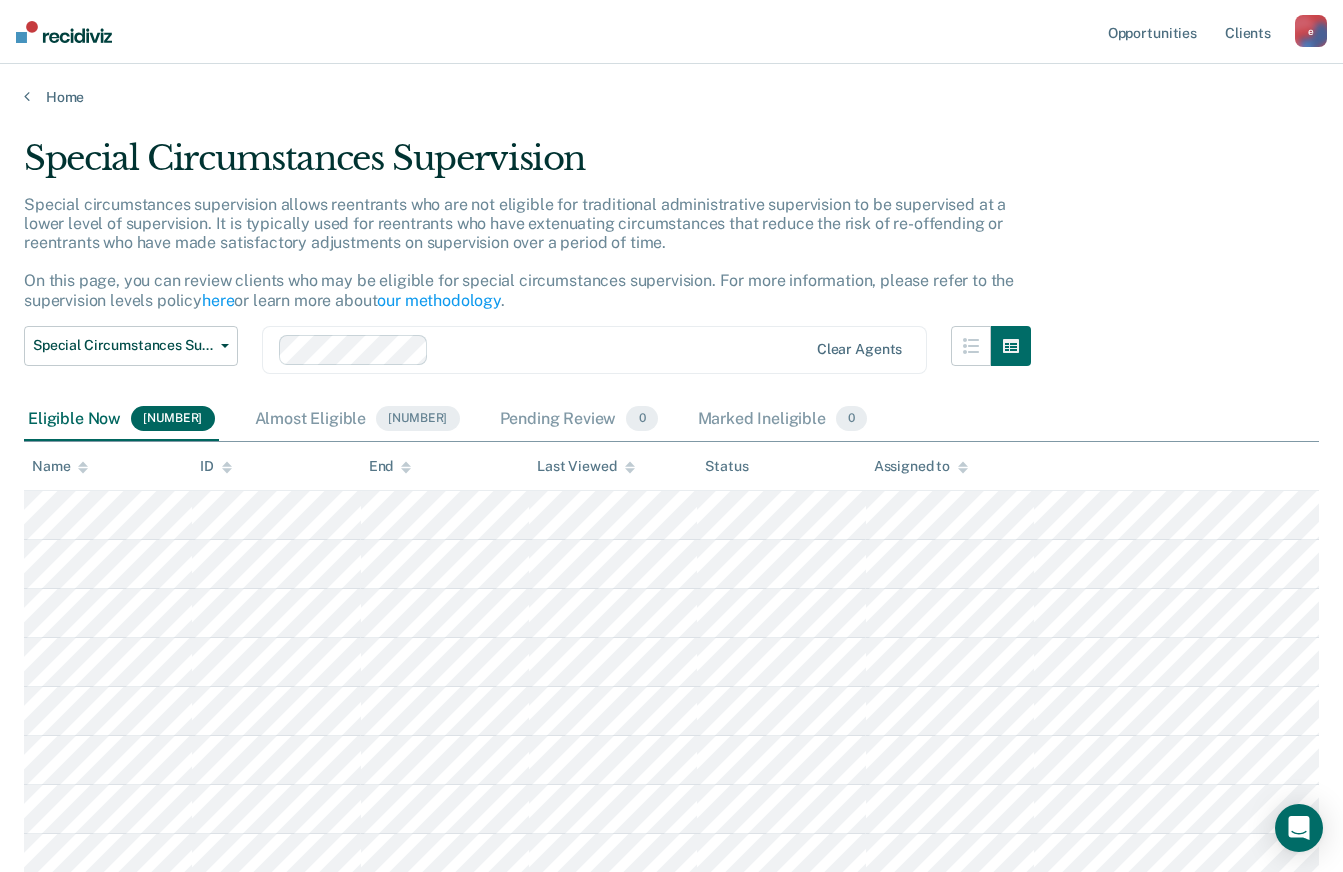 scroll, scrollTop: 203, scrollLeft: 0, axis: vertical 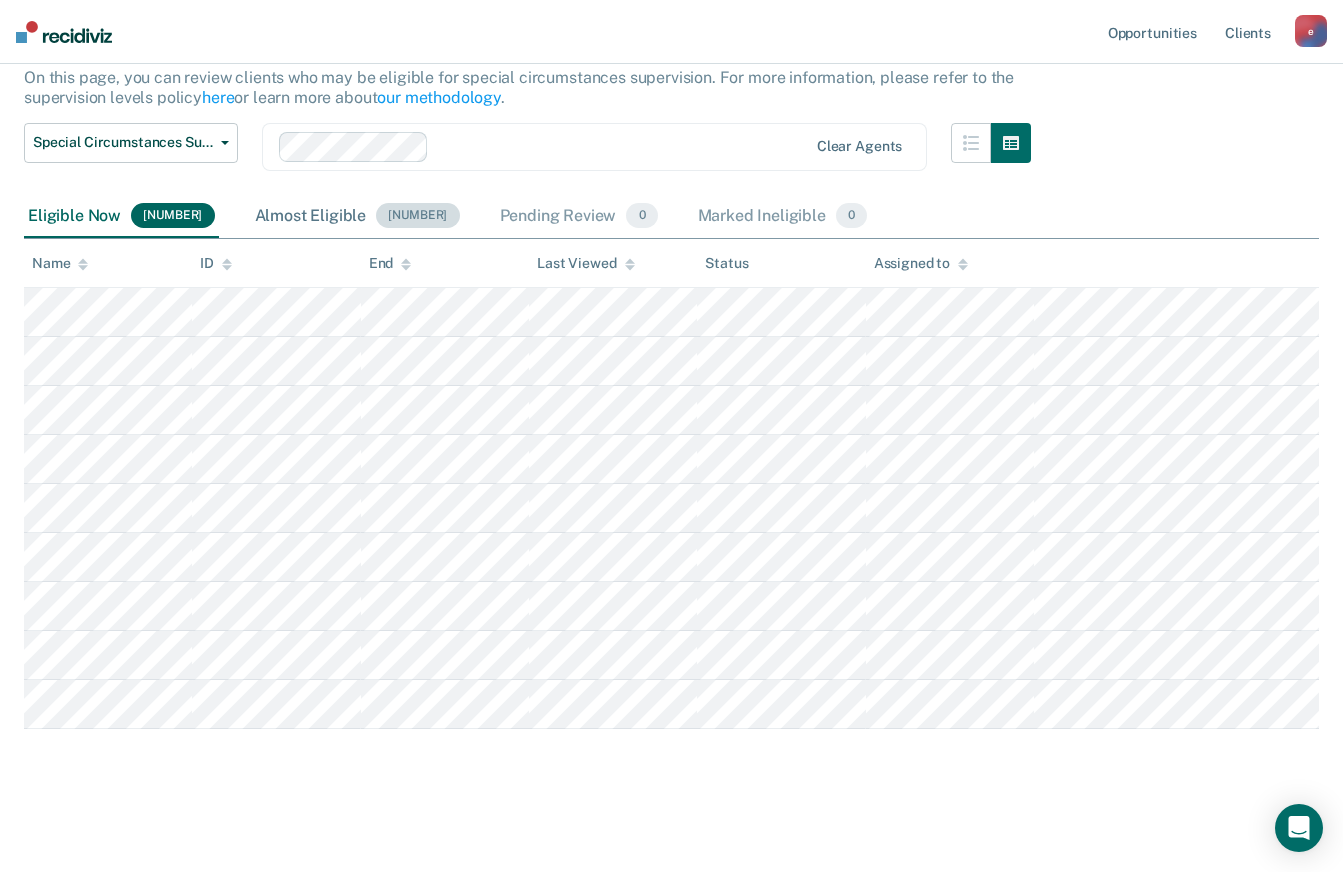 click on "Almost Eligible 5" at bounding box center (357, 217) 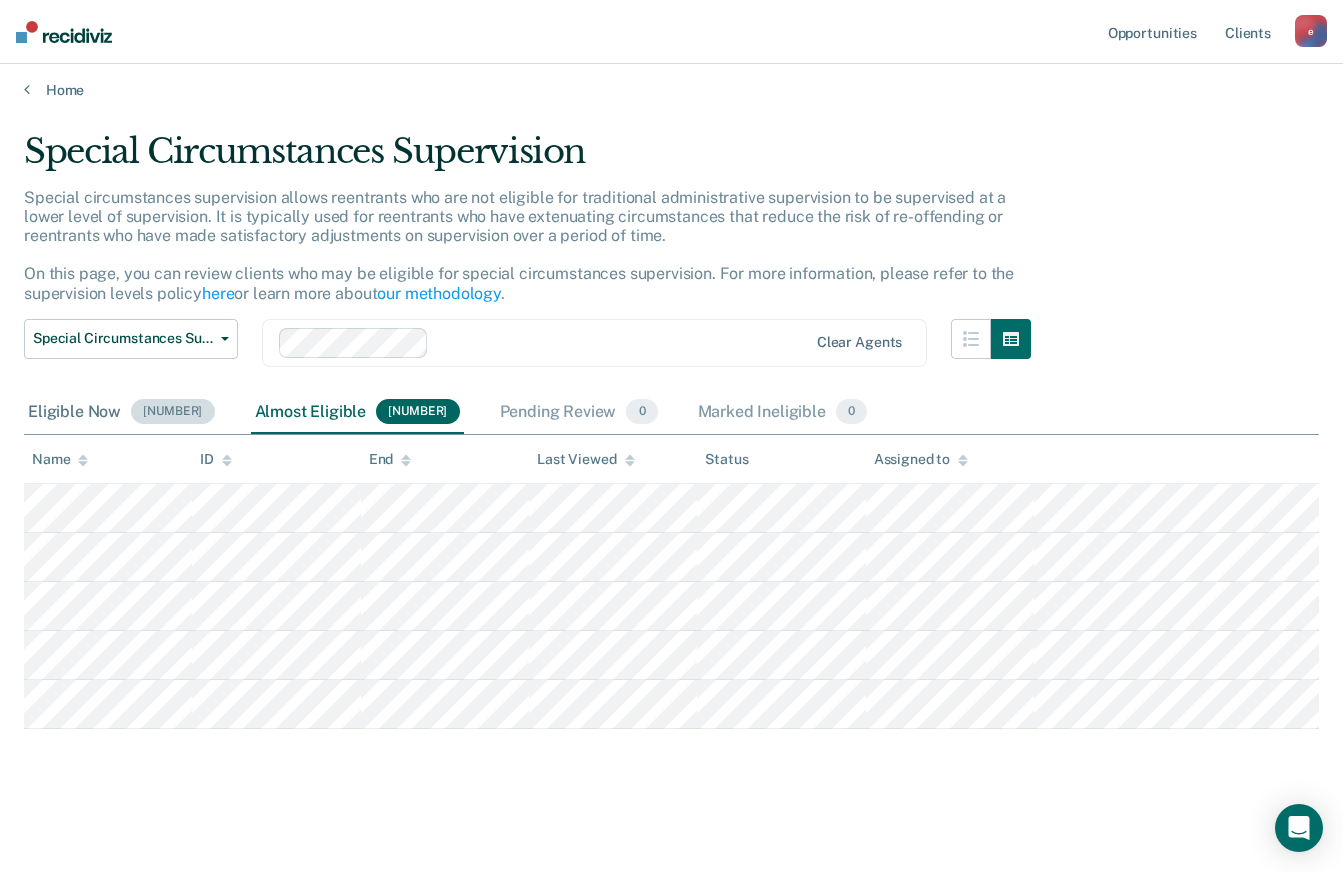 click on "Eligible Now 9" at bounding box center [121, 413] 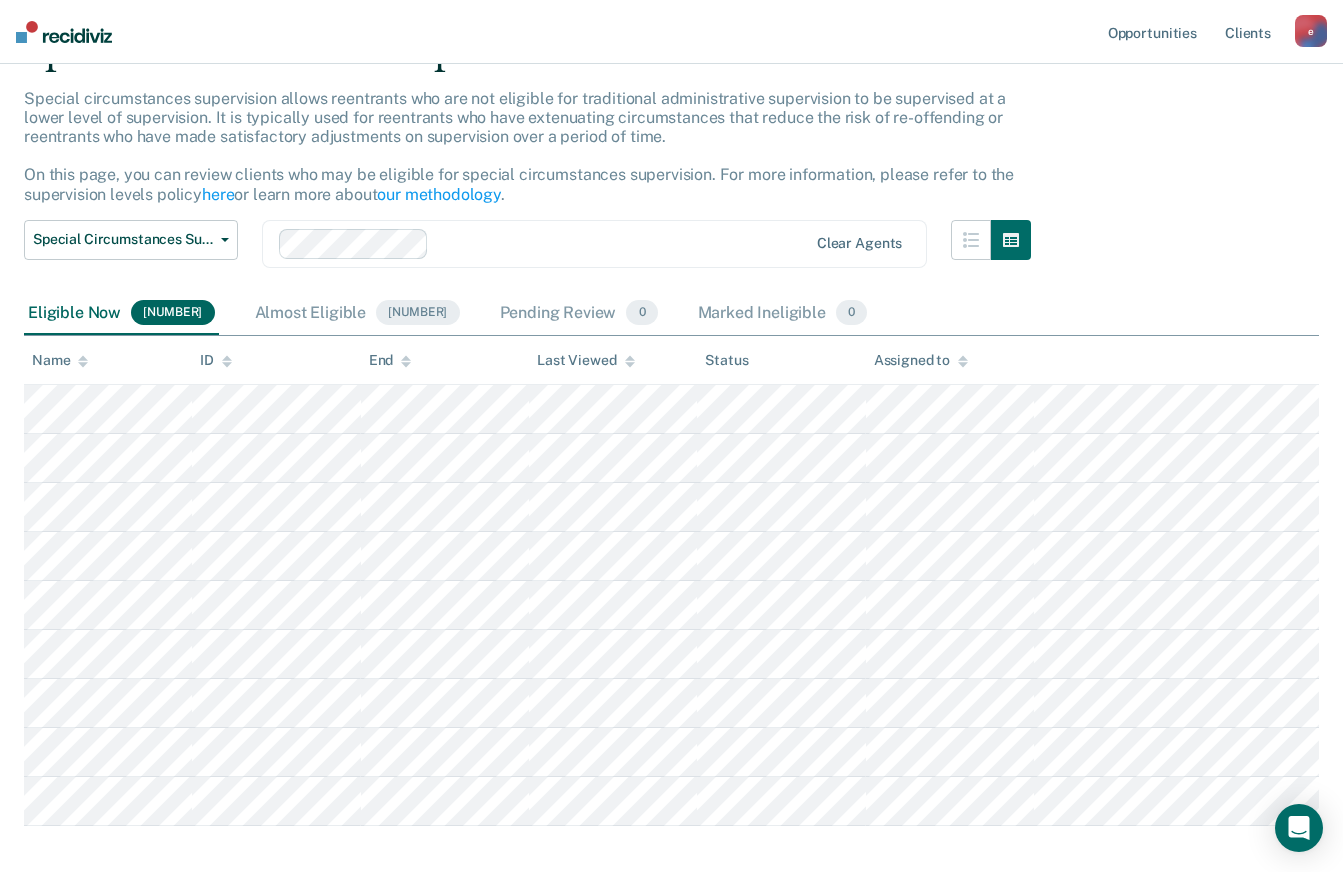 scroll, scrollTop: 203, scrollLeft: 0, axis: vertical 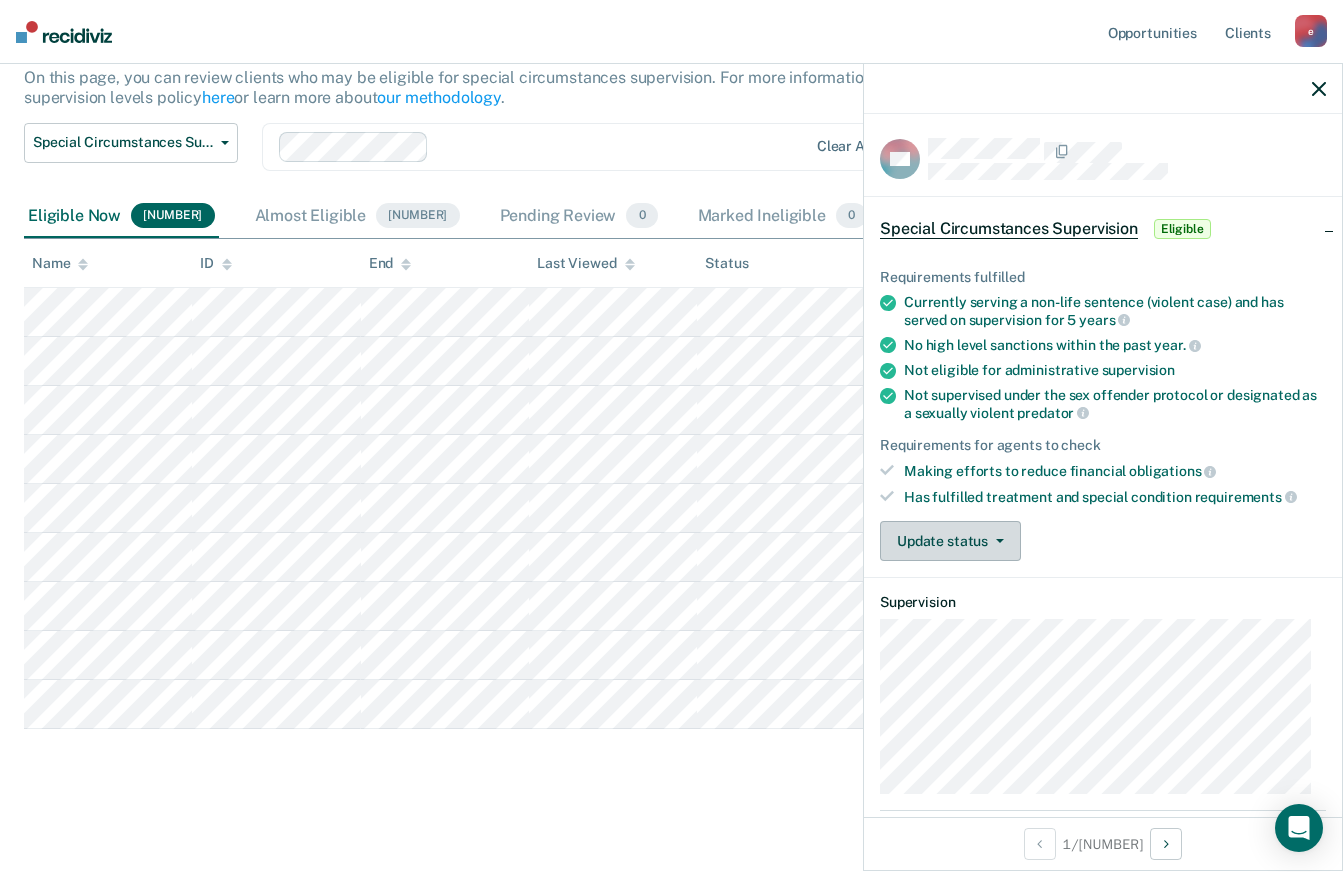 click at bounding box center (1000, 541) 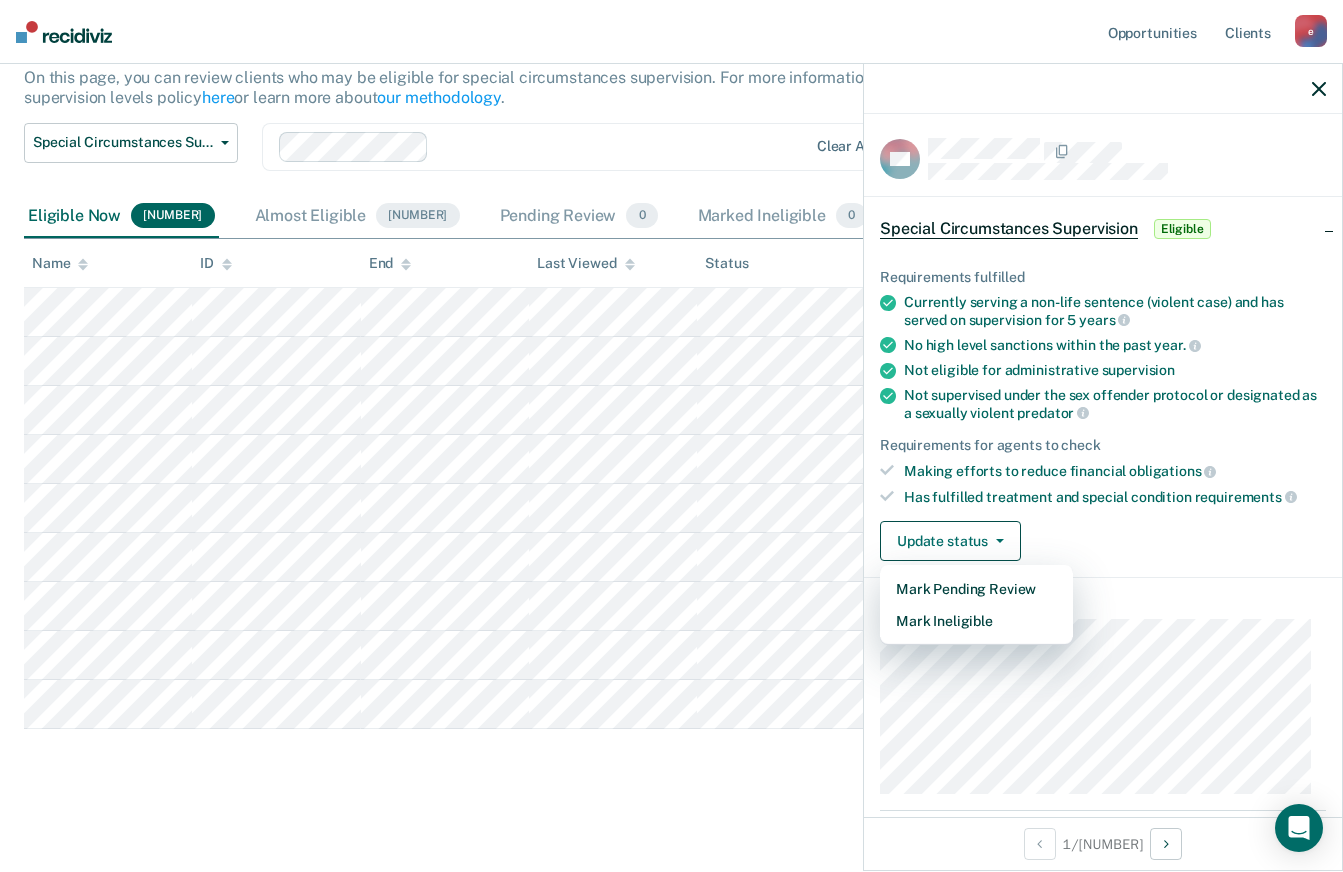click on "Special Circumstances Supervision Special circumstances supervision allows reentrants who are not eligible for traditional administrative supervision to be supervised at a lower level of supervision. It is typically used for reentrants who have extenuating circumstances that reduce the risk of re-offending or reentrants who have made satisfactory adjustments on supervision over a period of time. On this page, you can review clients who may be eligible for special circumstances supervision. For more information, please refer to the supervision levels policy here or learn more about our methodology. Special Circumstances Supervision Administrative Supervision Special Circumstances Supervision Clear agents Eligible Now 9 Almost Eligible 5 Pending Review 0 Marked Ineligible 0
To pick up a draggable item, press the space bar.
While dragging, use the arrow keys to move the item.
Press space again to drop the item in its new position, or press escape to cancel.
Name ID End Last Viewed Status" at bounding box center [671, 385] 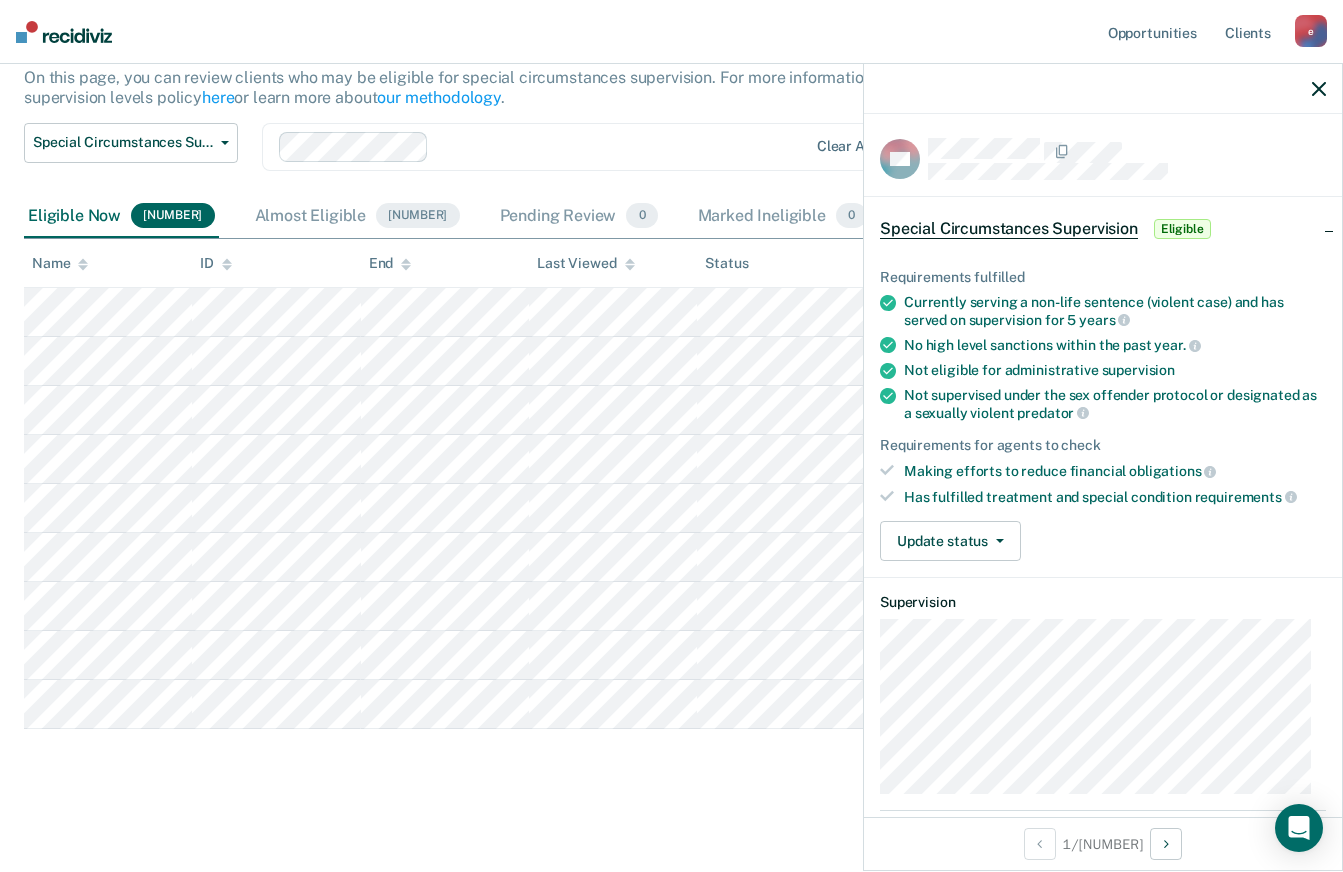 click at bounding box center (64, 32) 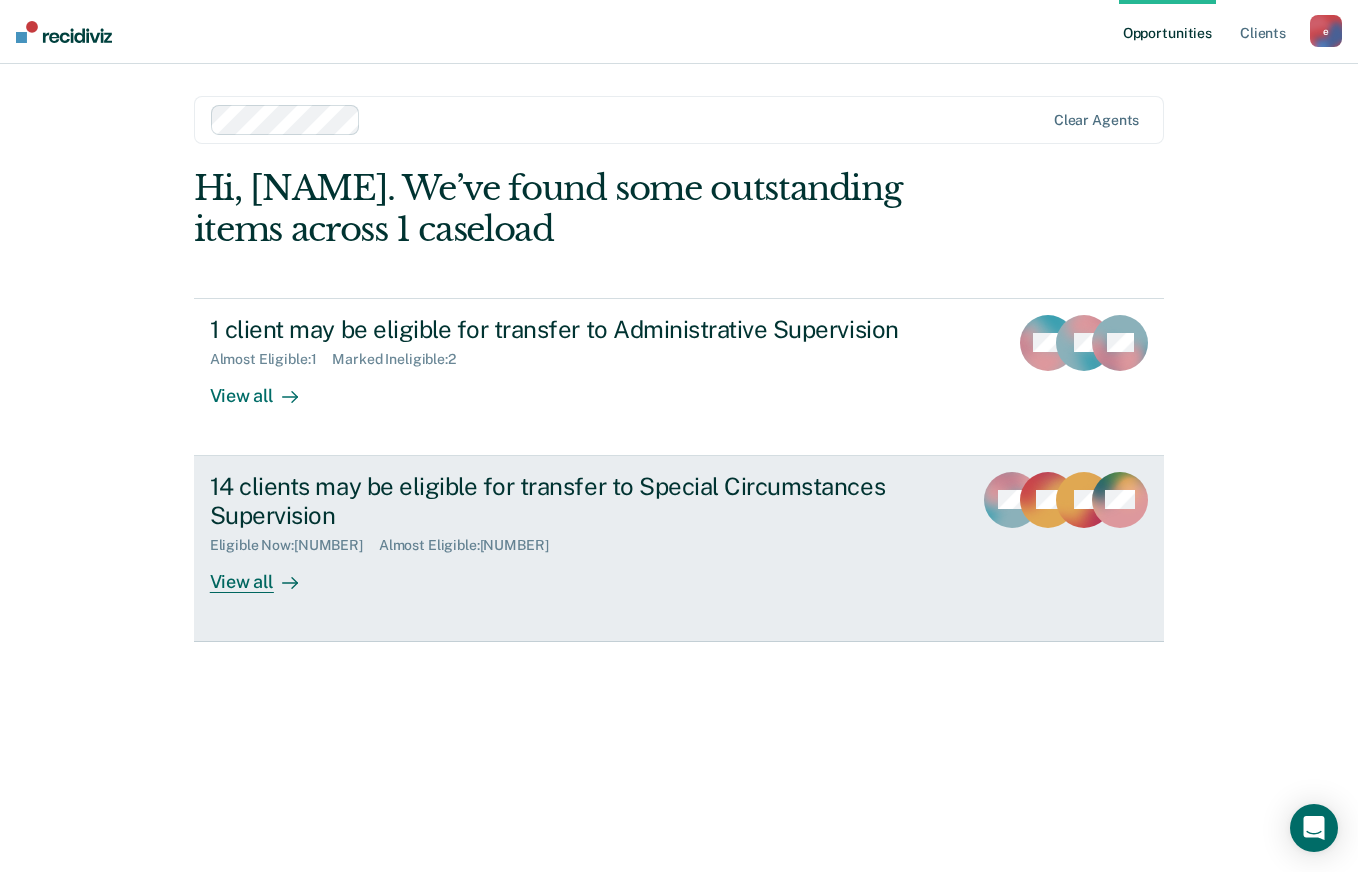 click on "View all" at bounding box center (266, 573) 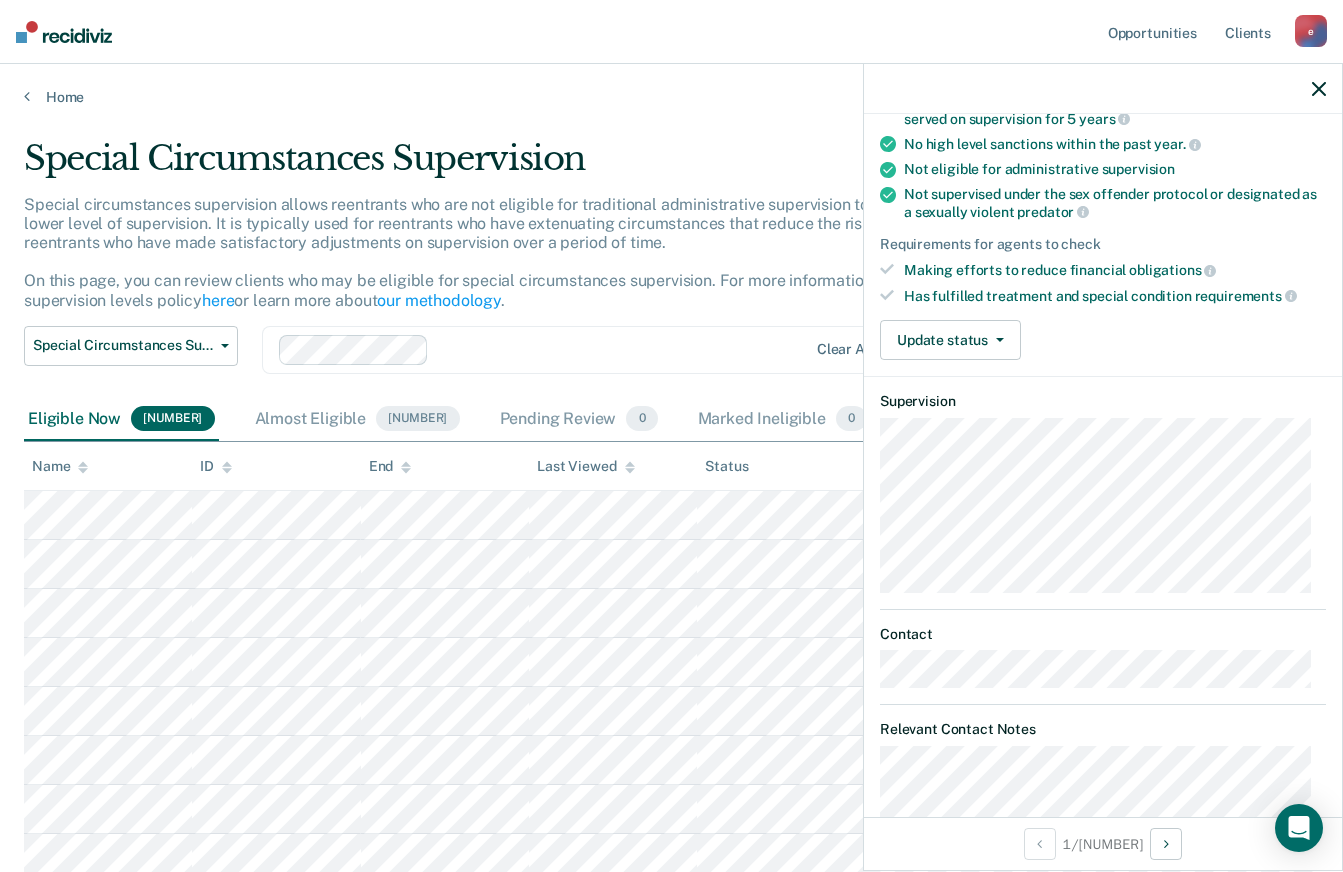 scroll, scrollTop: 452, scrollLeft: 0, axis: vertical 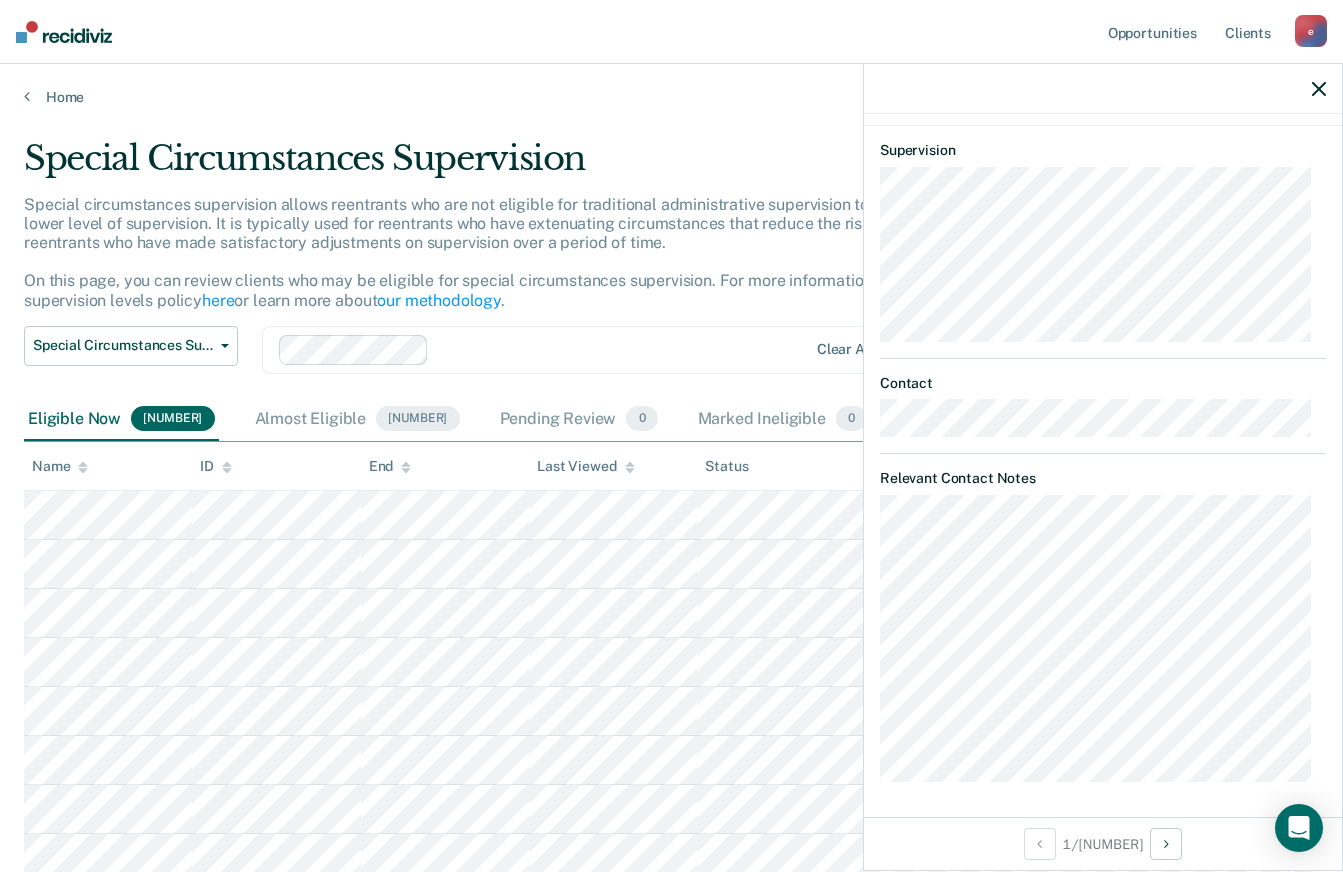 click at bounding box center [64, 32] 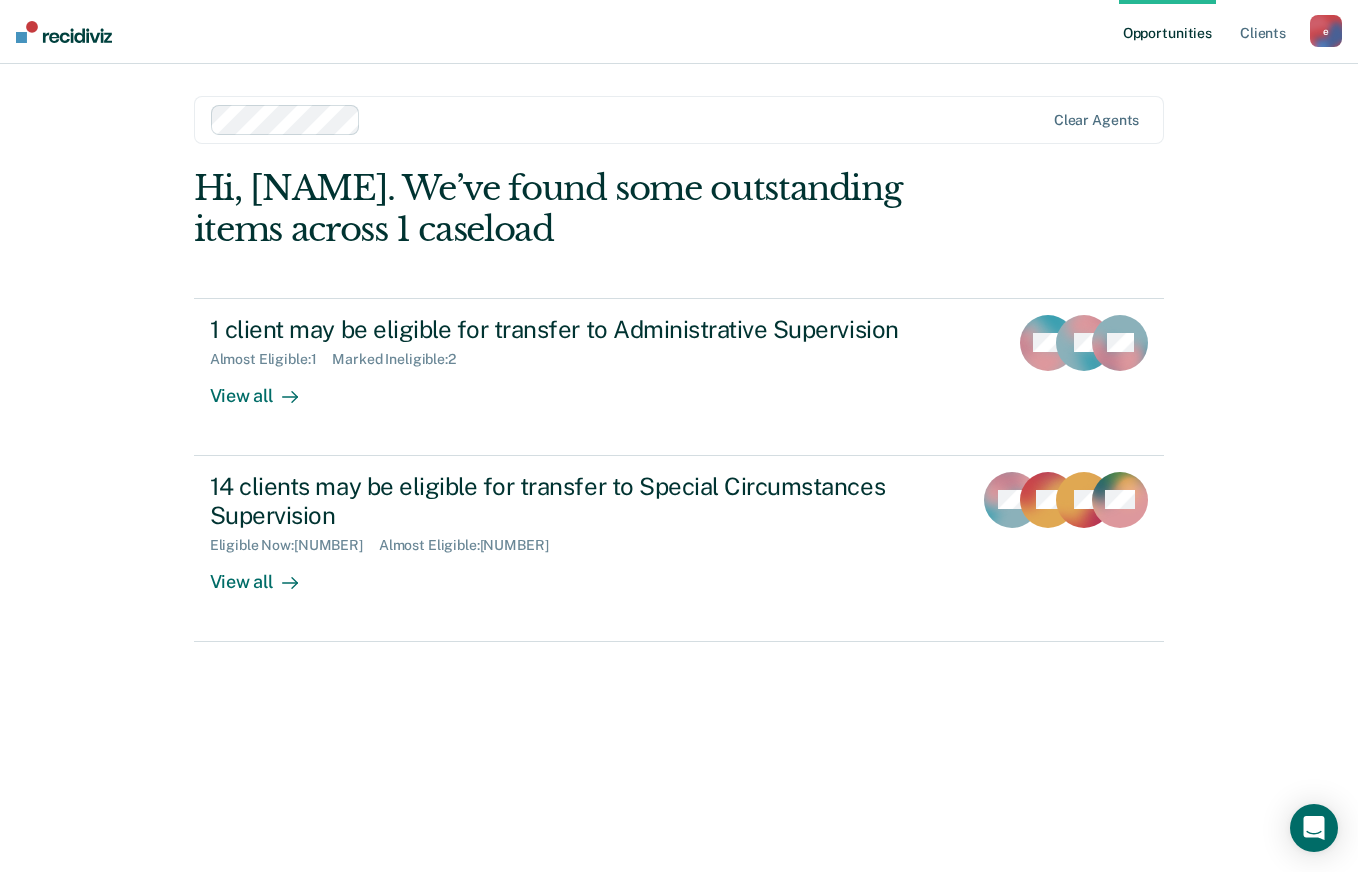 click on "1 client may be eligible for transfer to Administrative Supervision Almost Eligible : 1 Marked Ineligible : 2 View all" at bounding box center (585, 361) 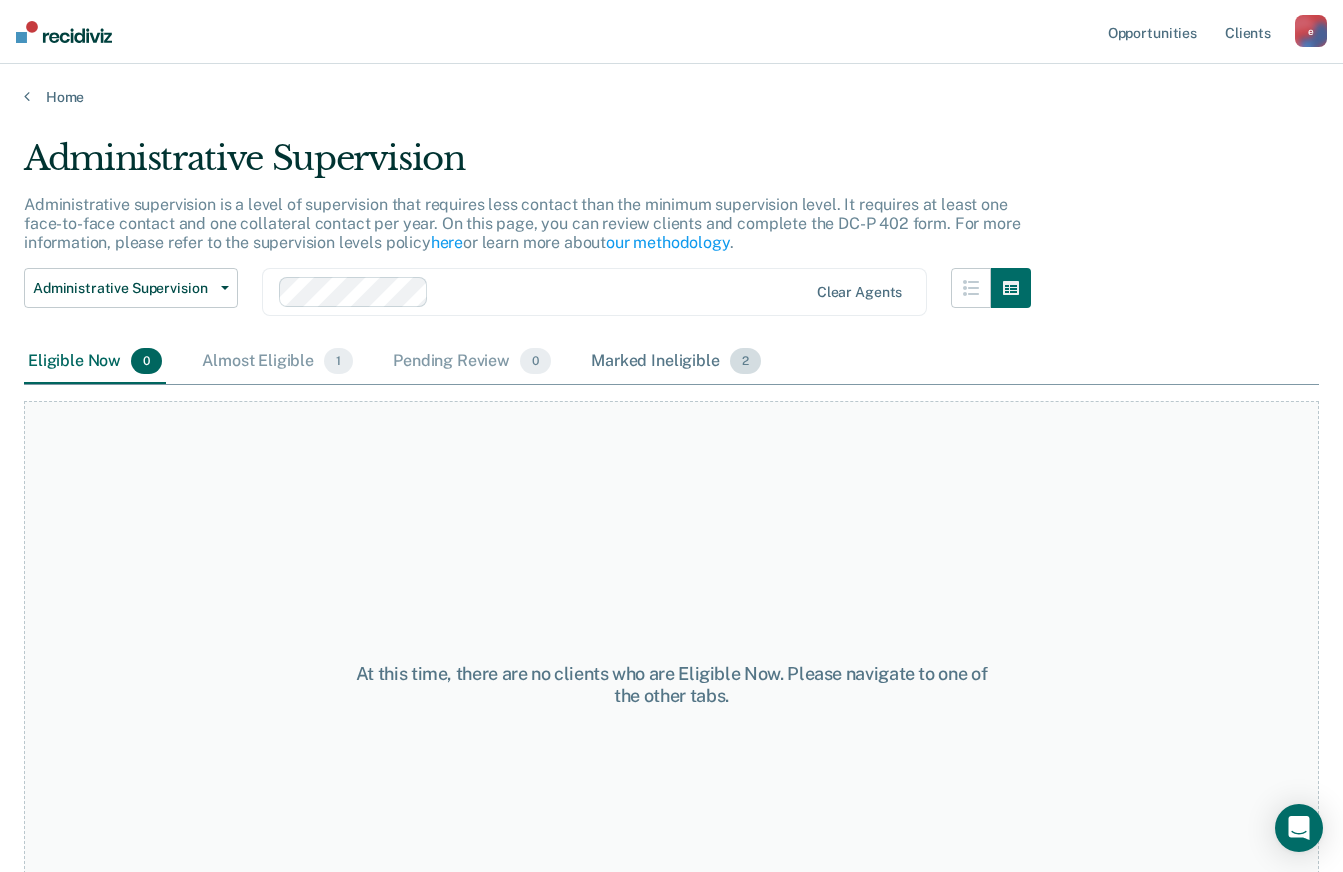 click on "Marked Ineligible 2" at bounding box center [676, 362] 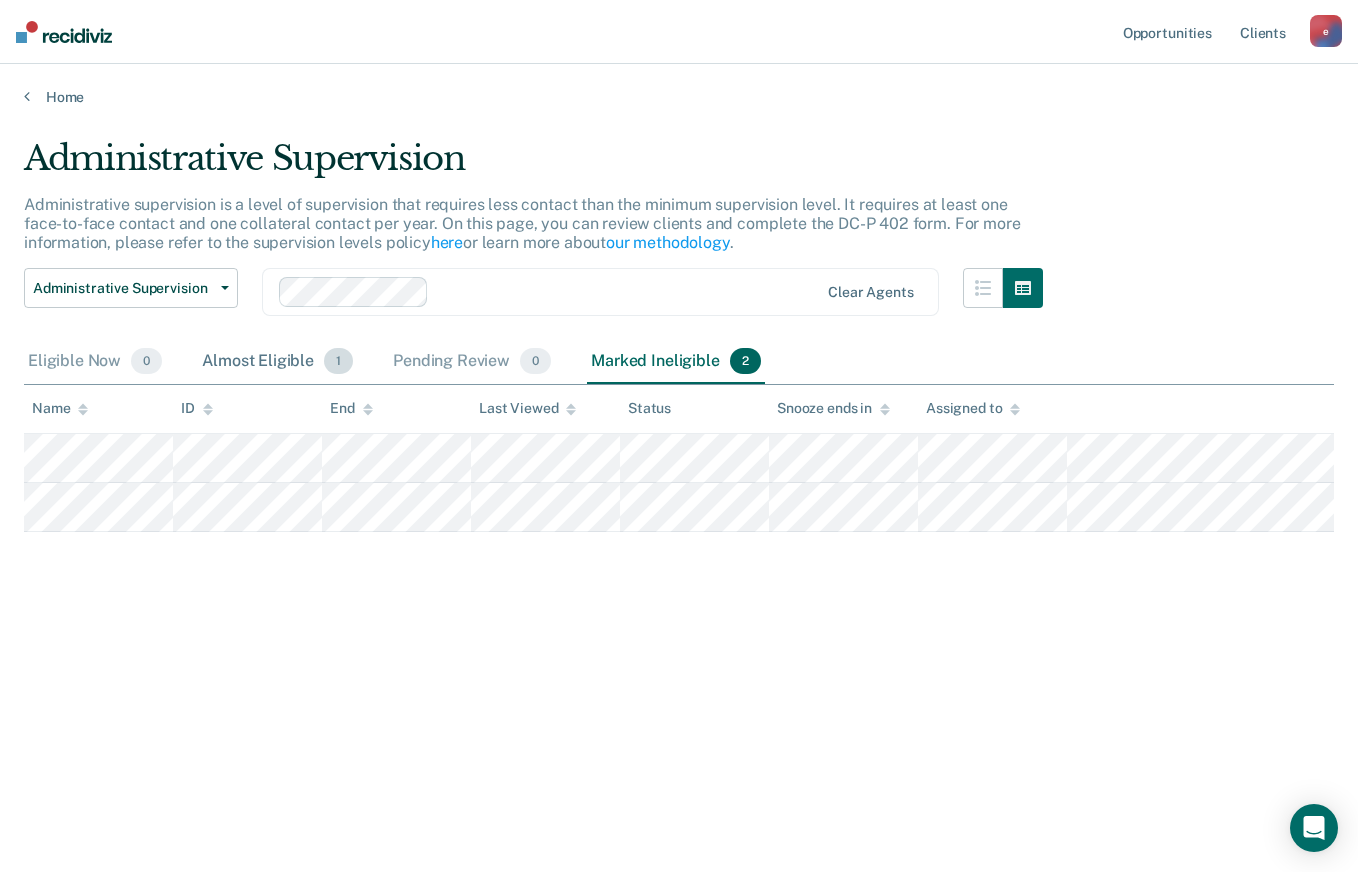 click on "Almost Eligible 1" at bounding box center (277, 362) 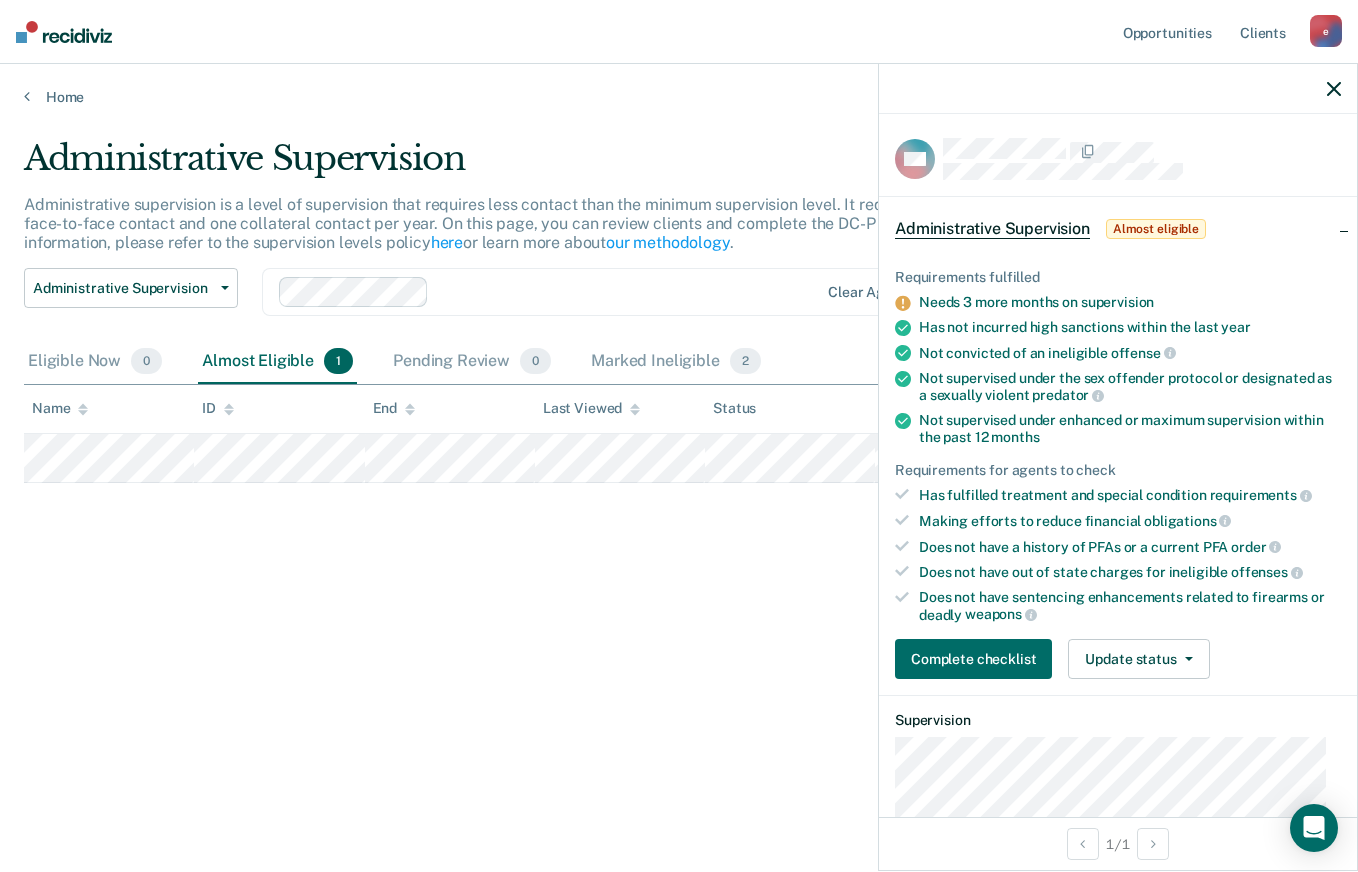 click on "Administrative Supervision   Administrative supervision is a level of supervision that requires less contact than the minimum supervision level. It requires at least one face-to-face contact and one collateral contact per year. On this page, you can review clients and complete the DC-P 402 form. For more information, please refer to the supervision levels policy  here  or learn more about  our methodology . Administrative Supervision Administrative Supervision Special Circumstances Supervision Clear   agents Eligible Now 0 Almost Eligible 1 Pending Review 0 Marked Ineligible 2
To pick up a draggable item, press the space bar.
While dragging, use the arrow keys to move the item.
Press space again to drop the item in its new position, or press escape to cancel.
Name ID End Last Viewed Status Assigned to" at bounding box center [679, 486] 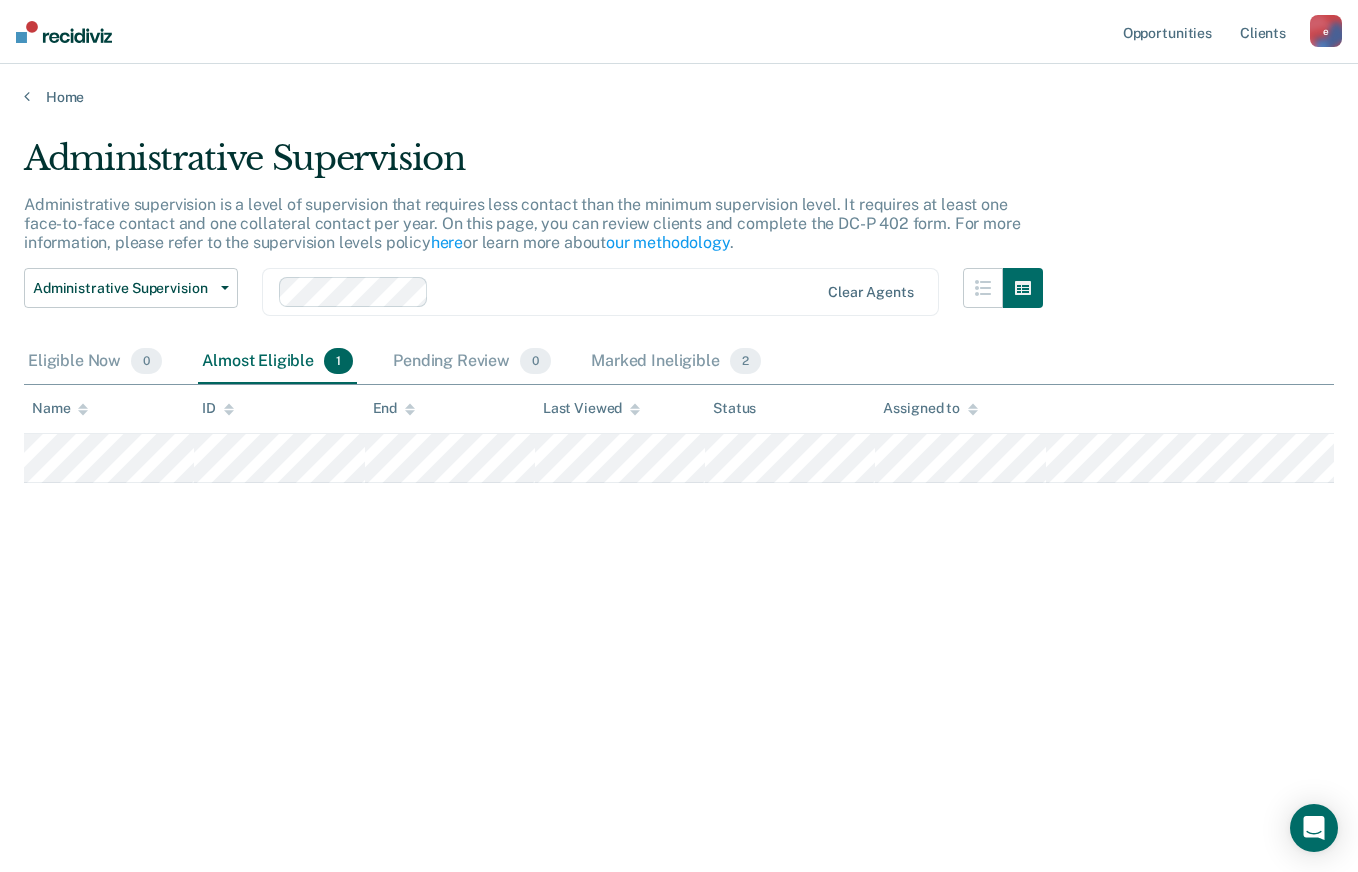 click at bounding box center (64, 32) 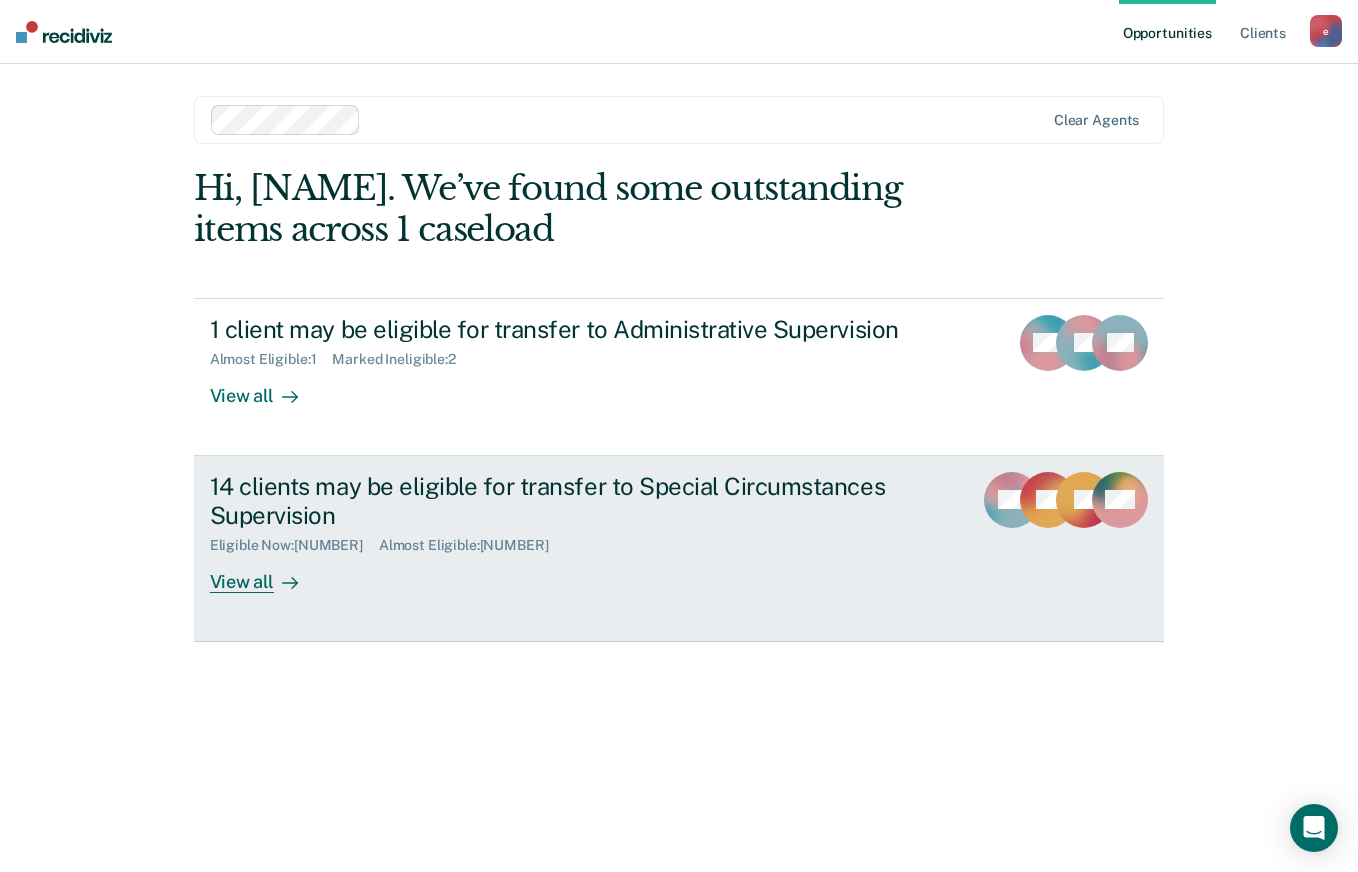 click on "Eligible Now :  9 Almost Eligible :  5" at bounding box center (561, 541) 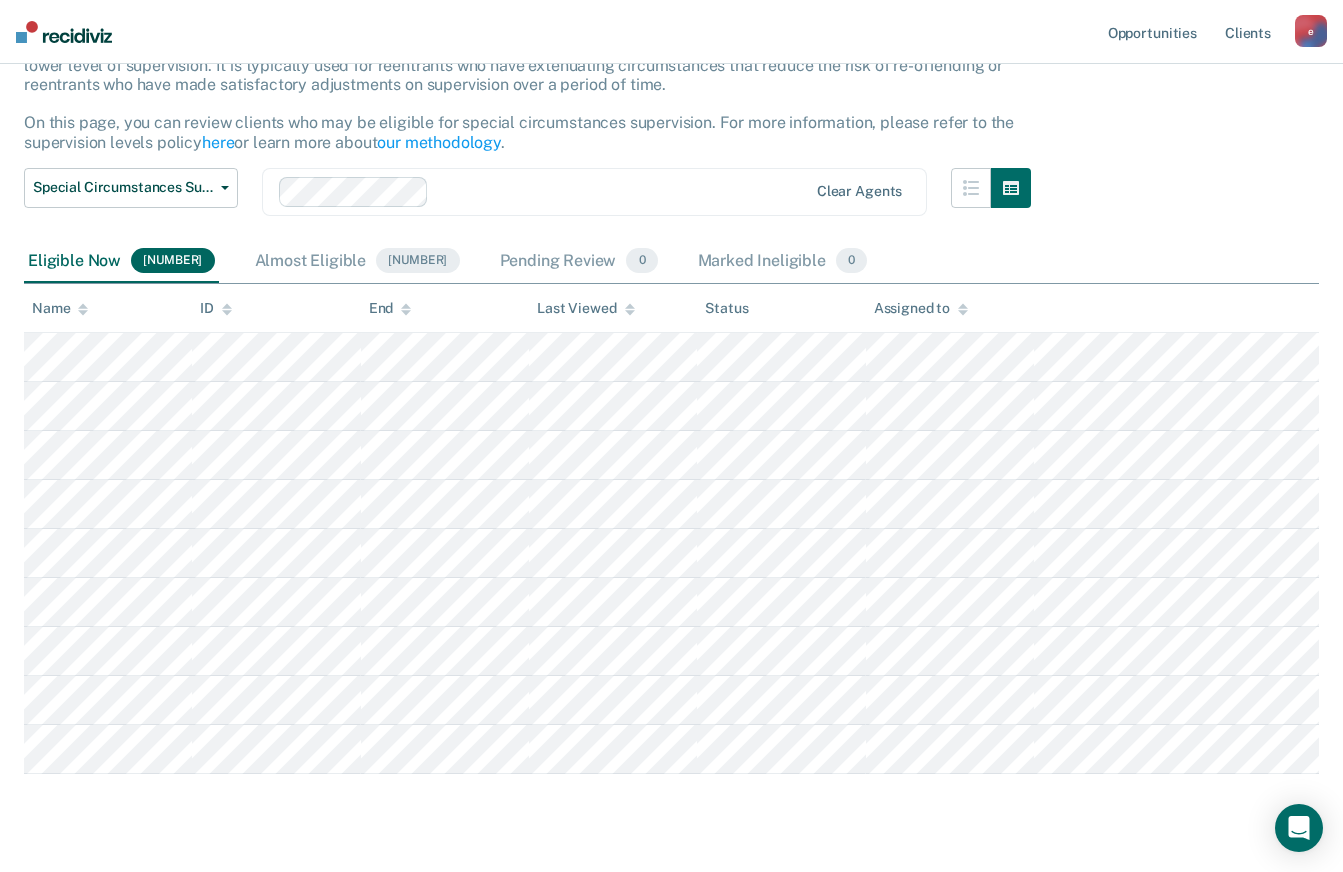 scroll, scrollTop: 203, scrollLeft: 0, axis: vertical 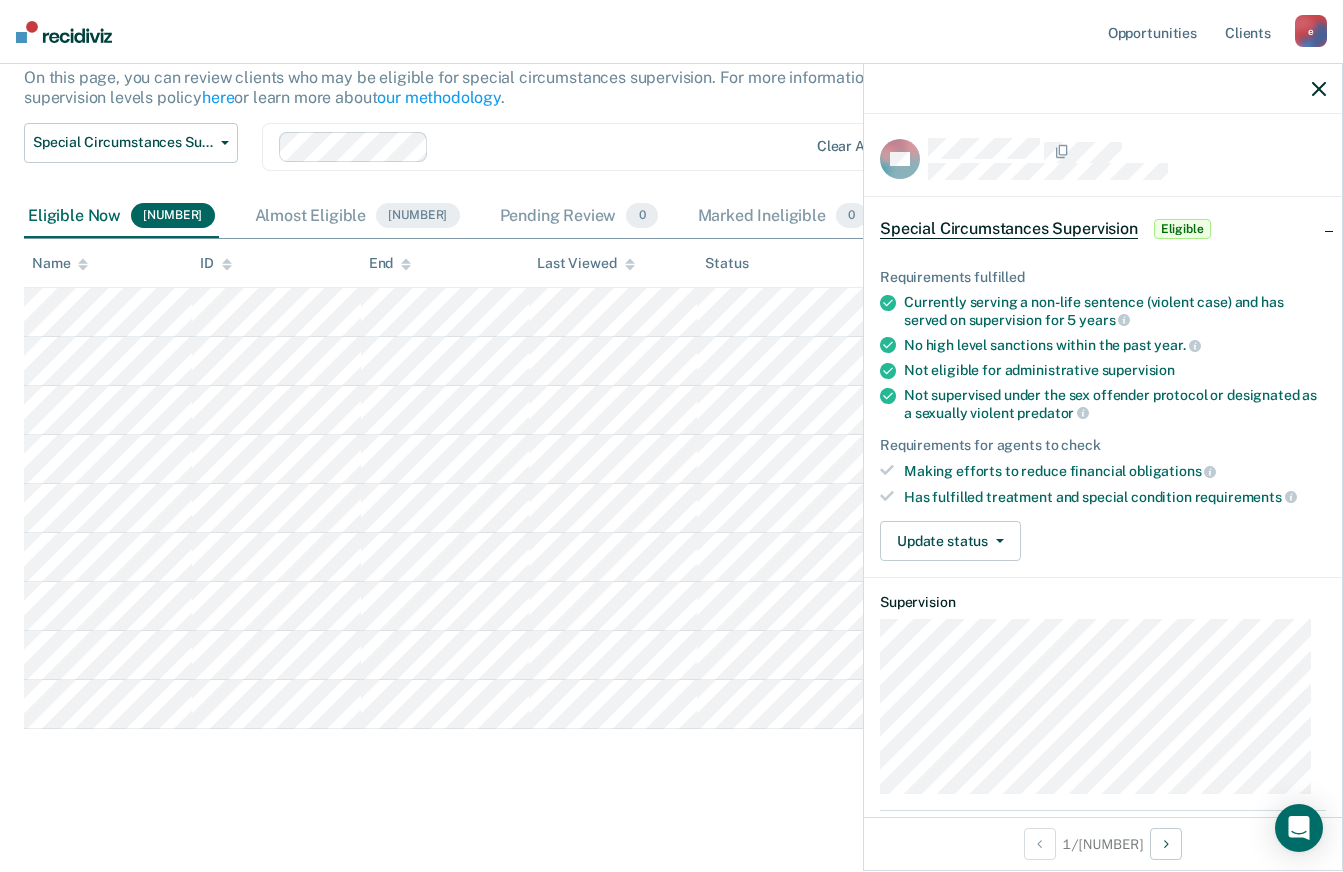 click on "obligations" at bounding box center [1104, 320] 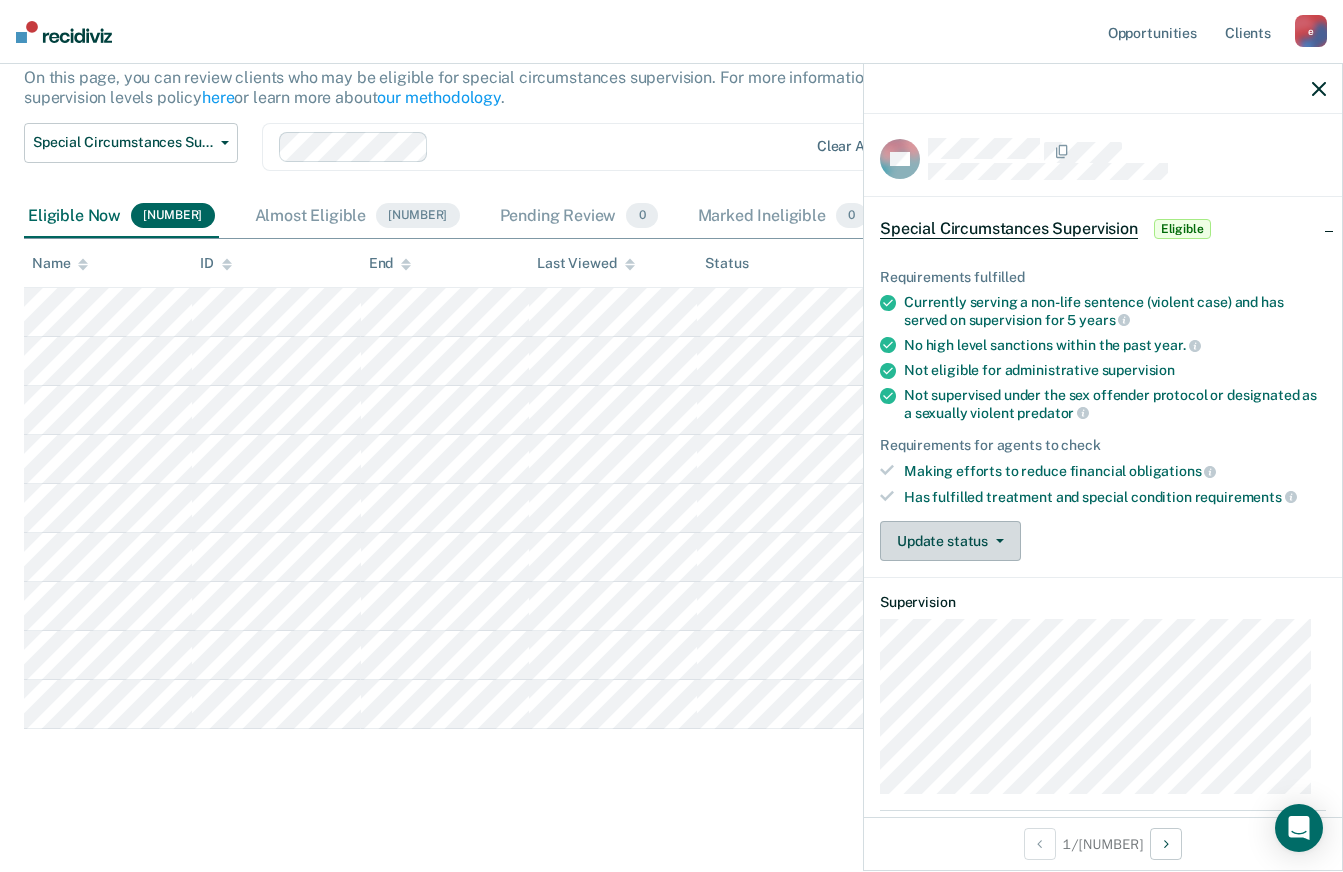 click on "Update status" at bounding box center (950, 541) 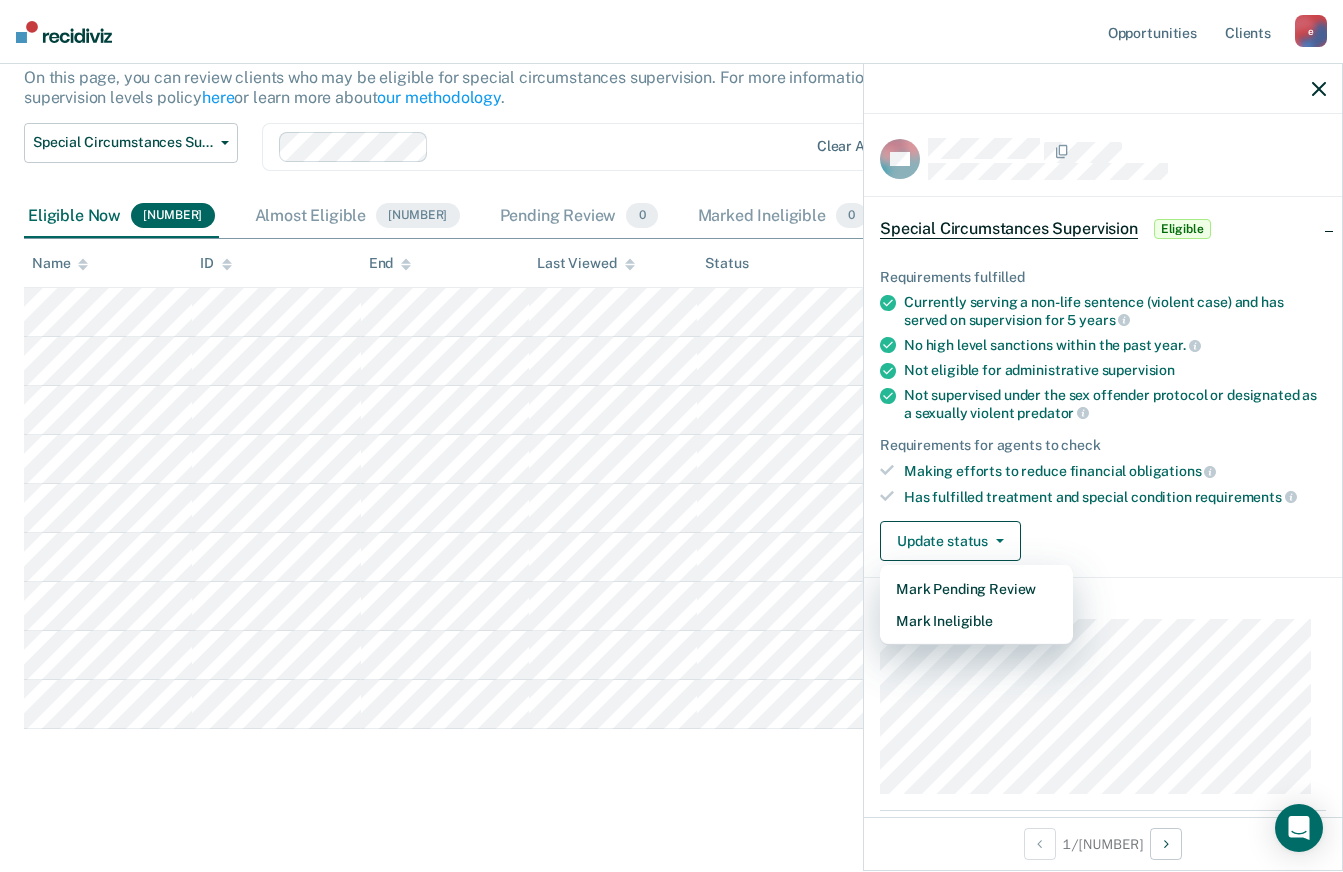 click on "Special Circumstances Supervision Special circumstances supervision allows reentrants who are not eligible for traditional administrative supervision to be supervised at a lower level of supervision. It is typically used for reentrants who have extenuating circumstances that reduce the risk of re-offending or reentrants who have made satisfactory adjustments on supervision over a period of time. On this page, you can review clients who may be eligible for special circumstances supervision. For more information, please refer to the supervision levels policy here or learn more about our methodology. Special Circumstances Supervision Administrative Supervision Special Circumstances Supervision Clear agents Eligible Now 9 Almost Eligible 5 Pending Review 0 Marked Ineligible 0
To pick up a draggable item, press the space bar.
While dragging, use the arrow keys to move the item.
Press space again to drop the item in its new position, or press escape to cancel.
Name ID End Last Viewed Status" at bounding box center [671, 385] 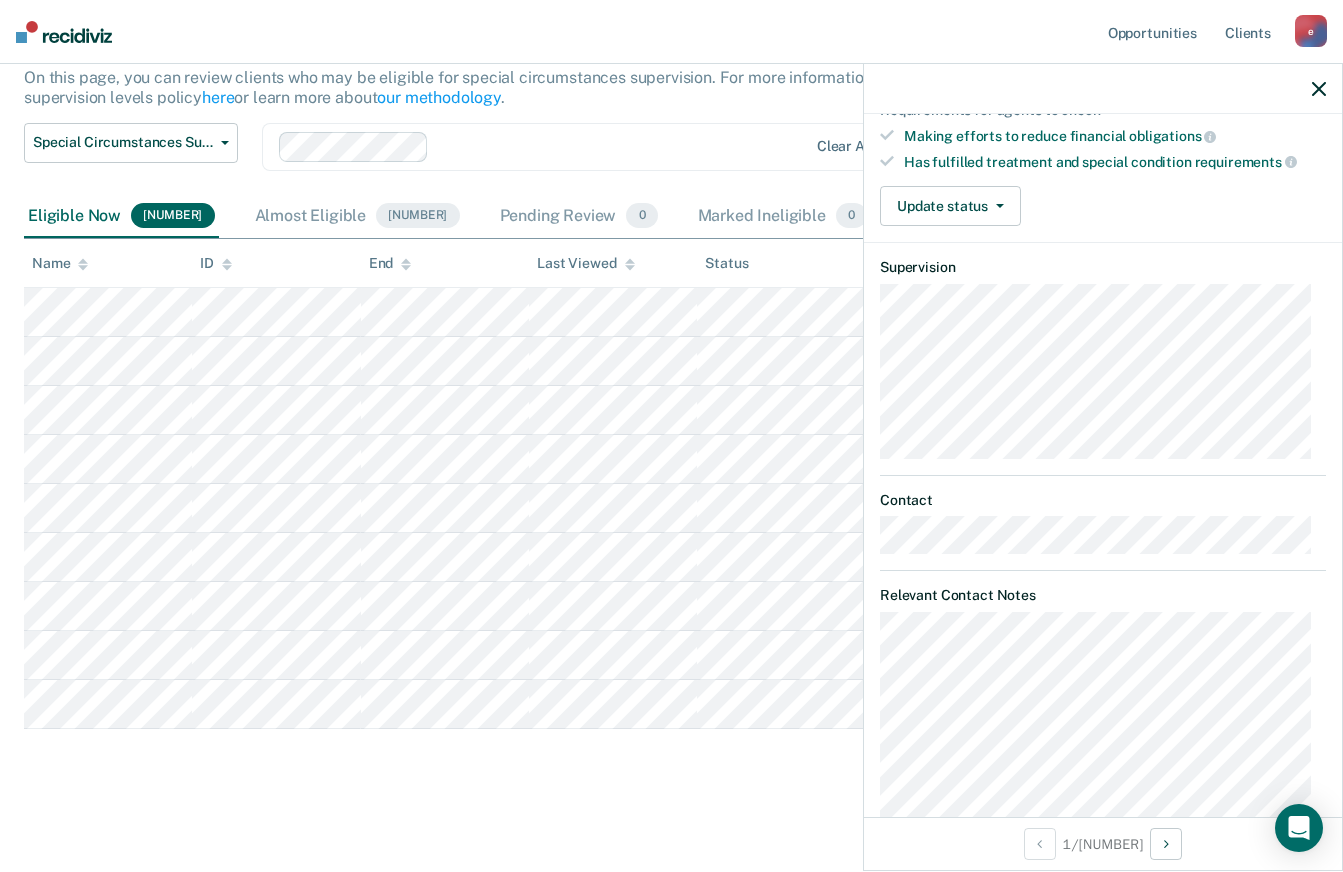 scroll, scrollTop: 0, scrollLeft: 0, axis: both 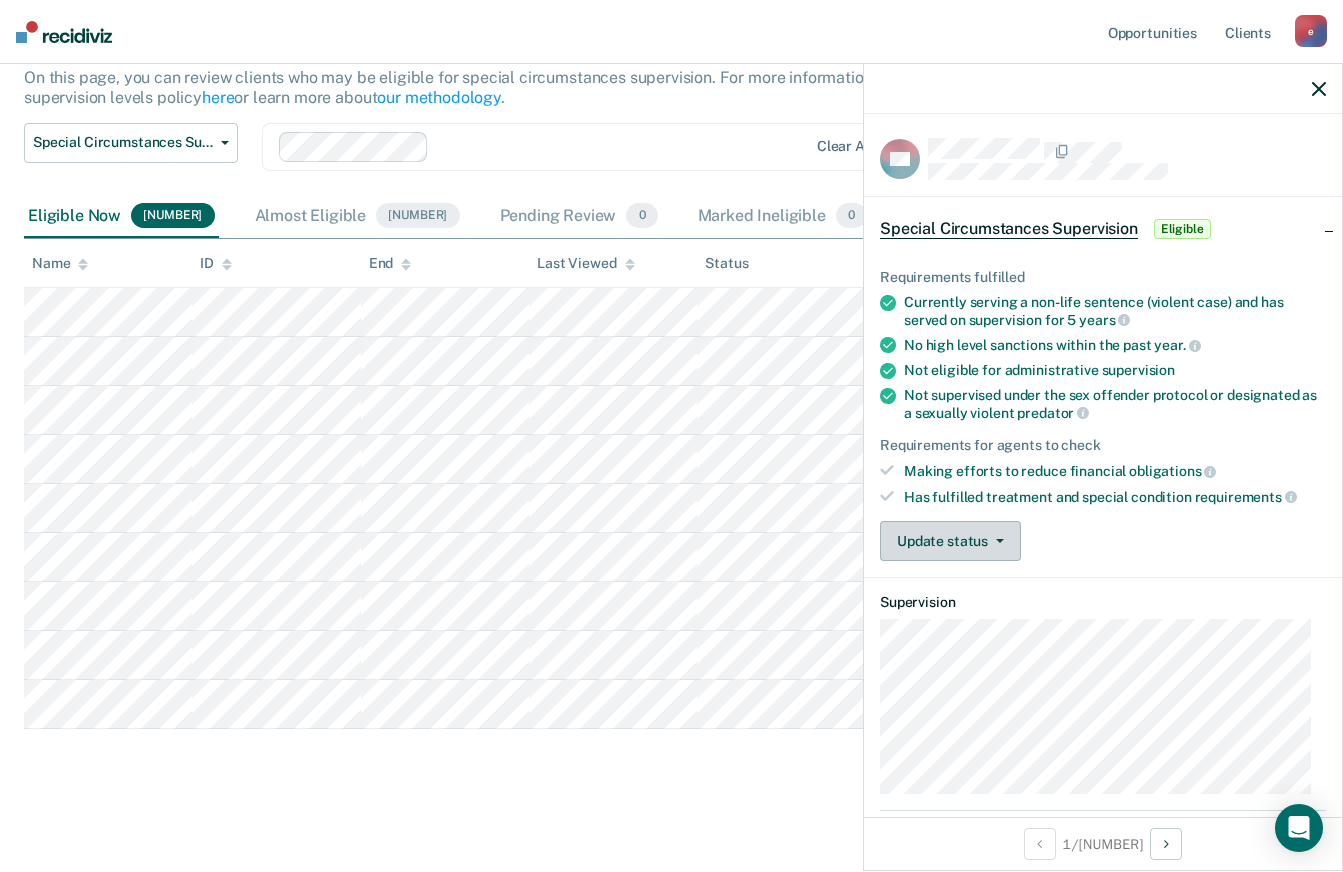 click on "Update status" at bounding box center (950, 541) 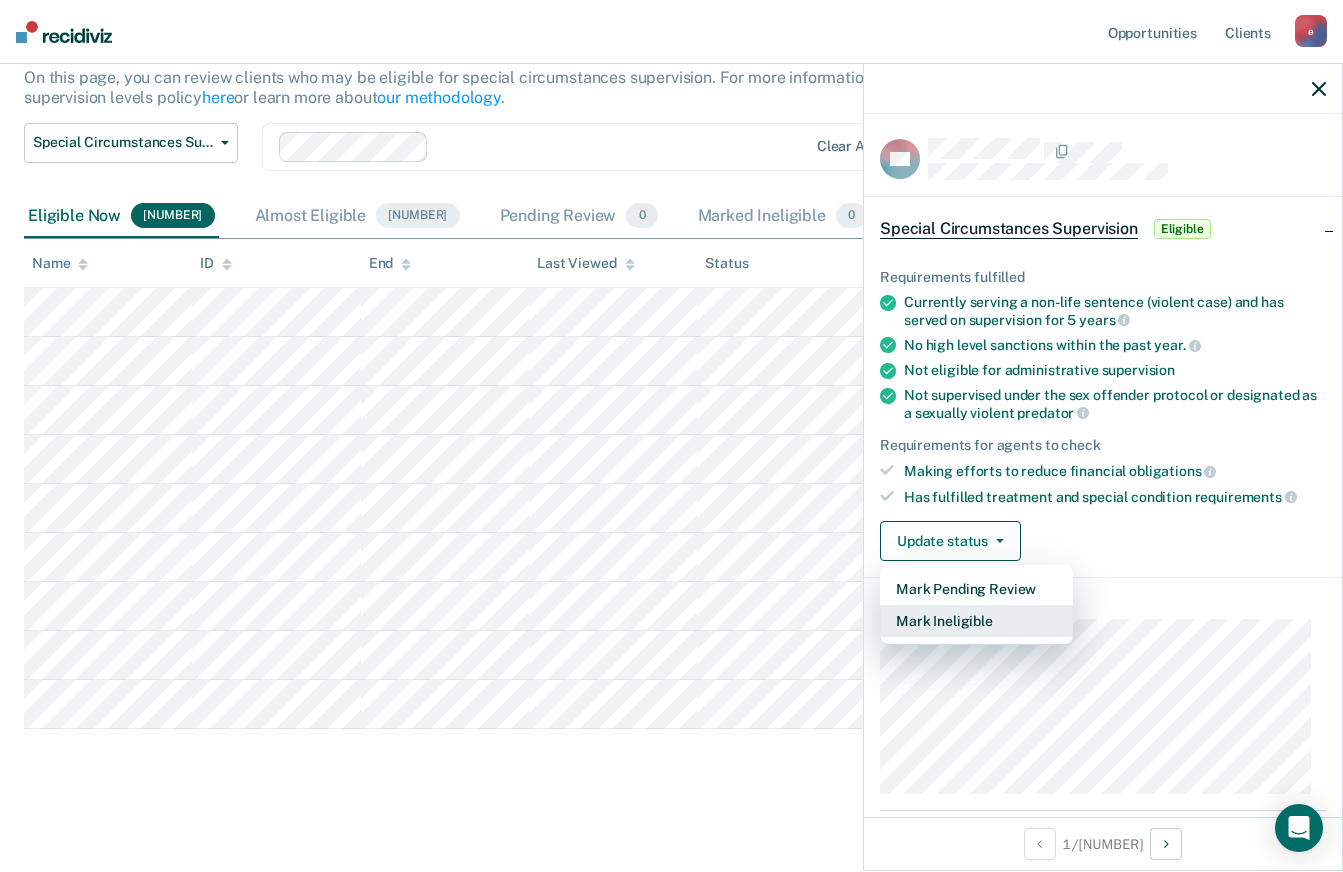 click on "Mark Ineligible" at bounding box center (976, 621) 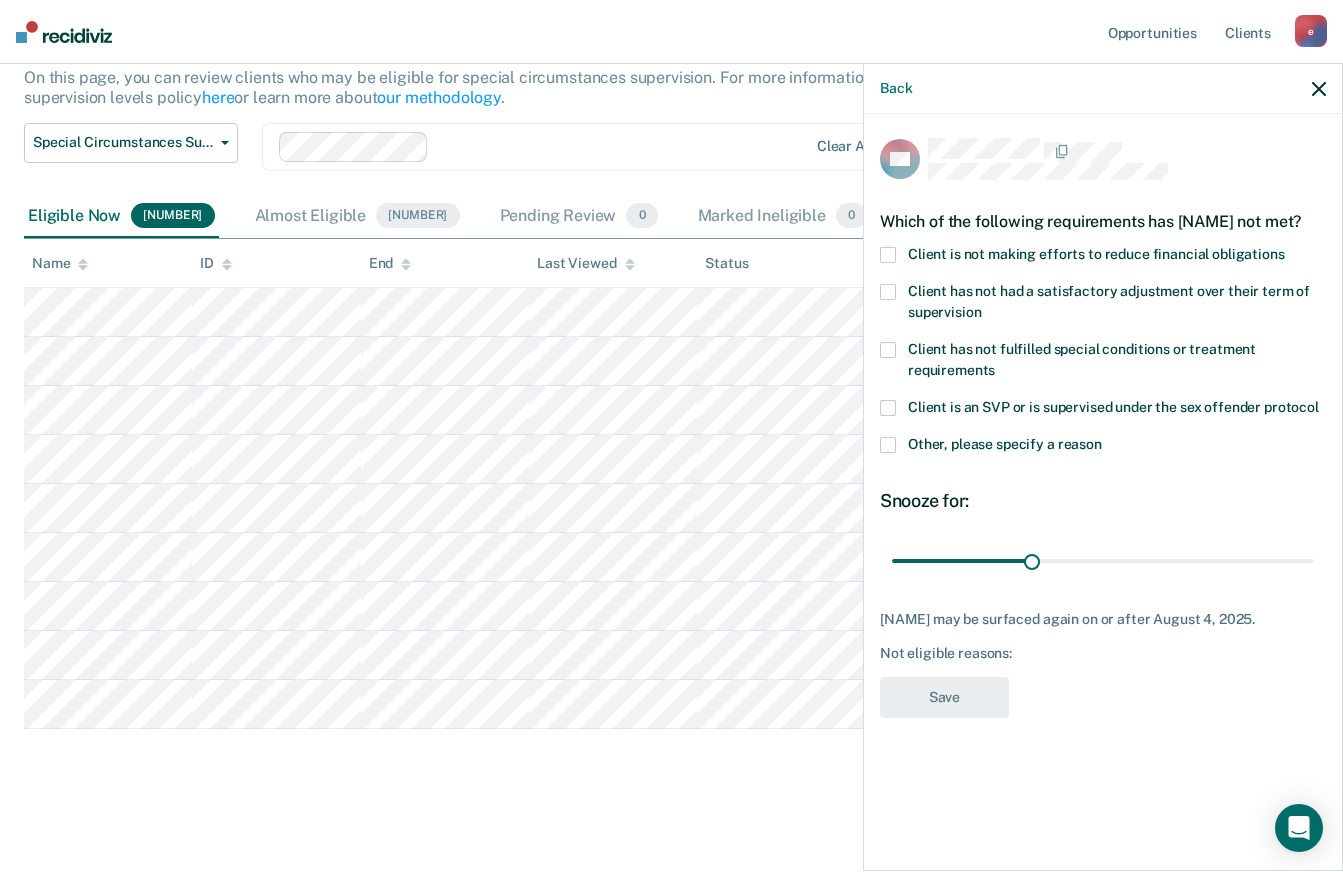 click at bounding box center (888, 255) 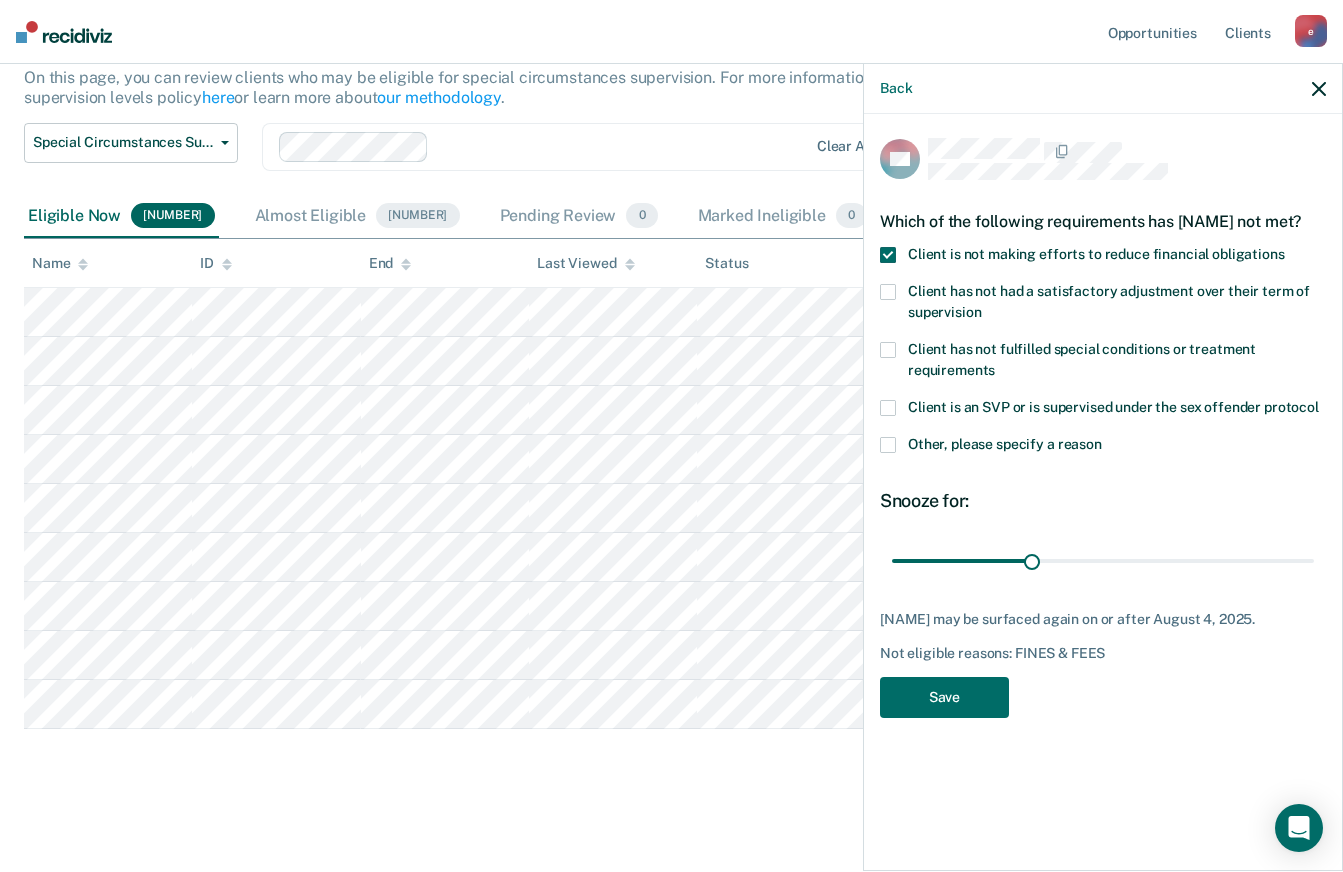 click at bounding box center (888, 350) 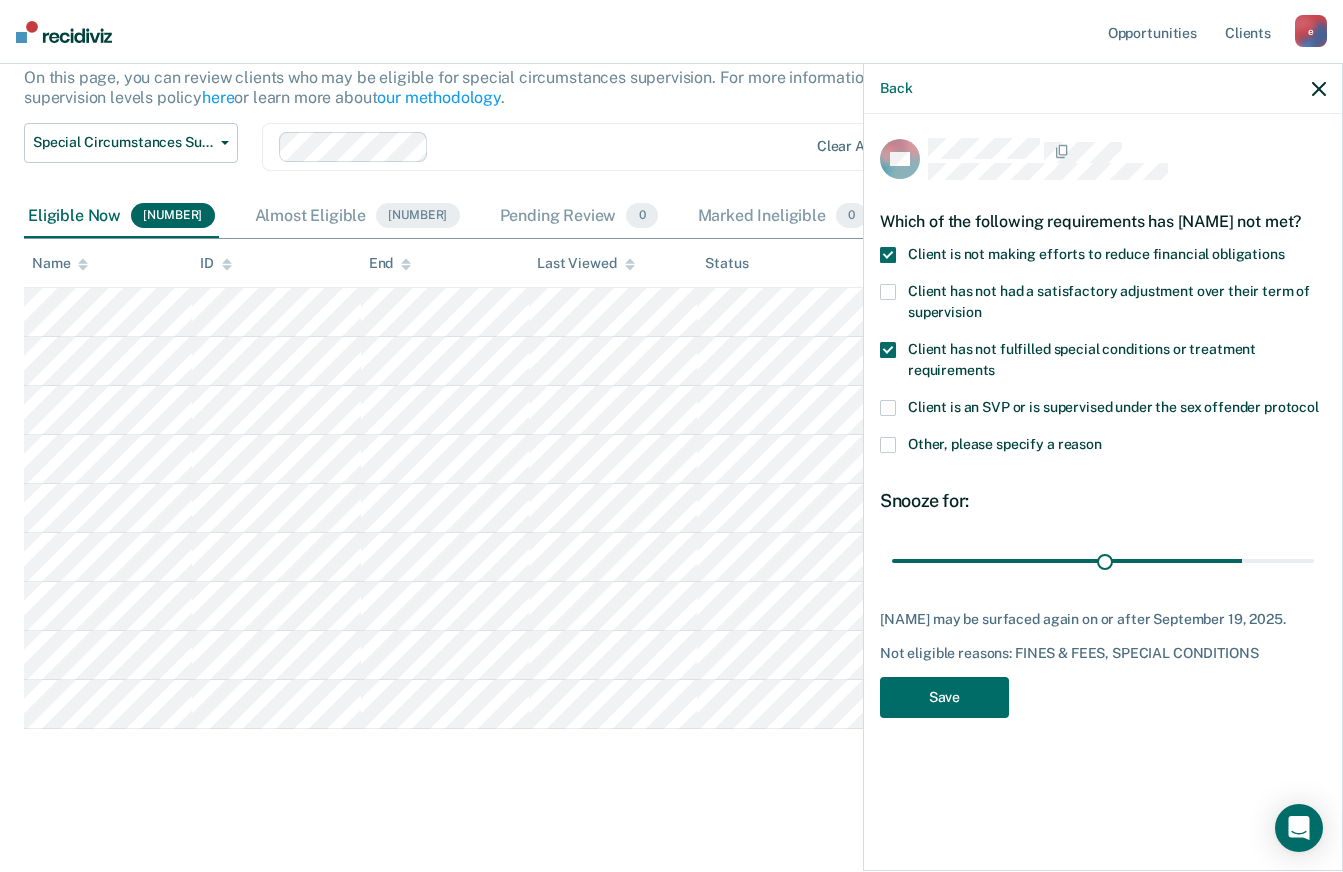 type on "90" 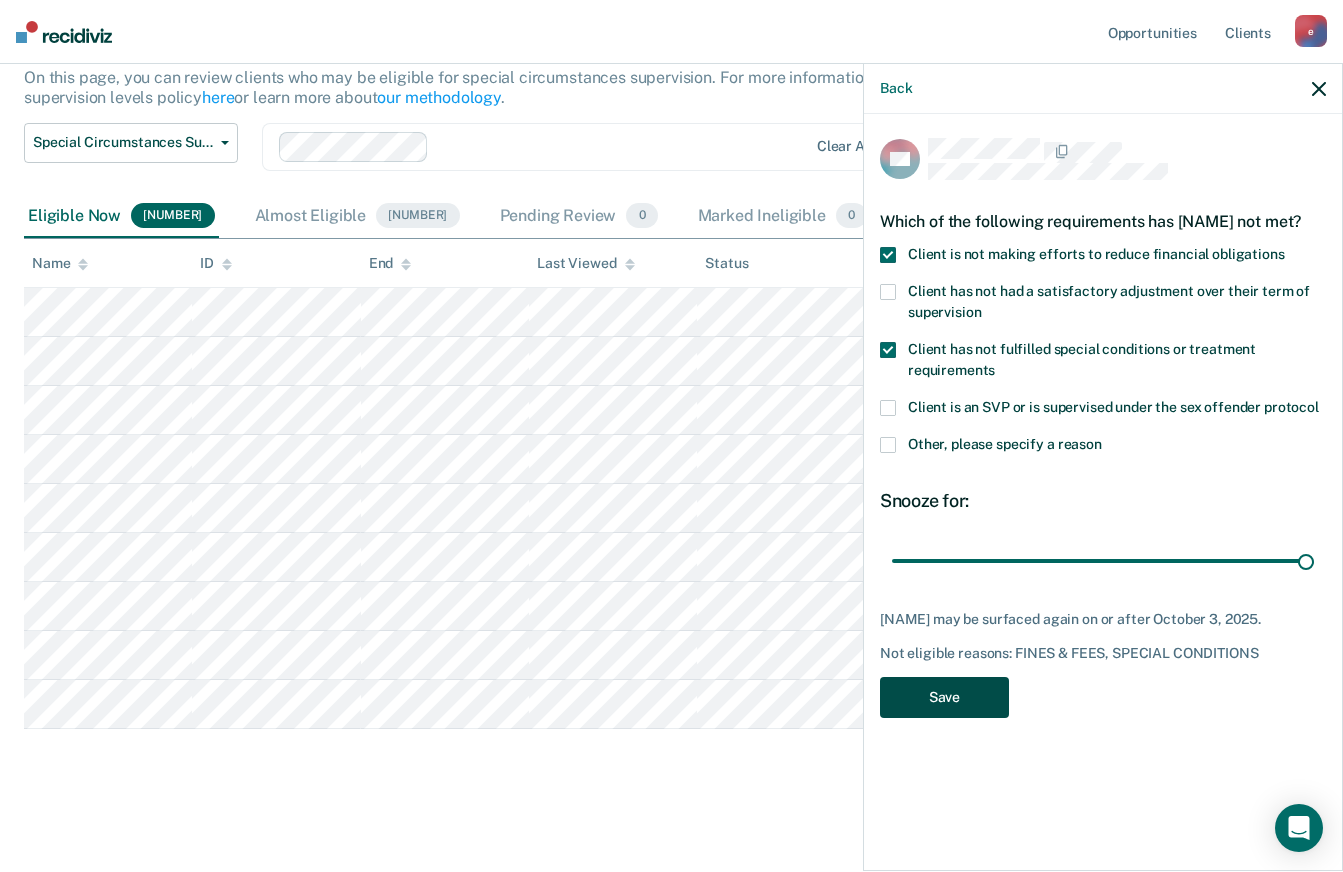 click on "Save" at bounding box center (944, 697) 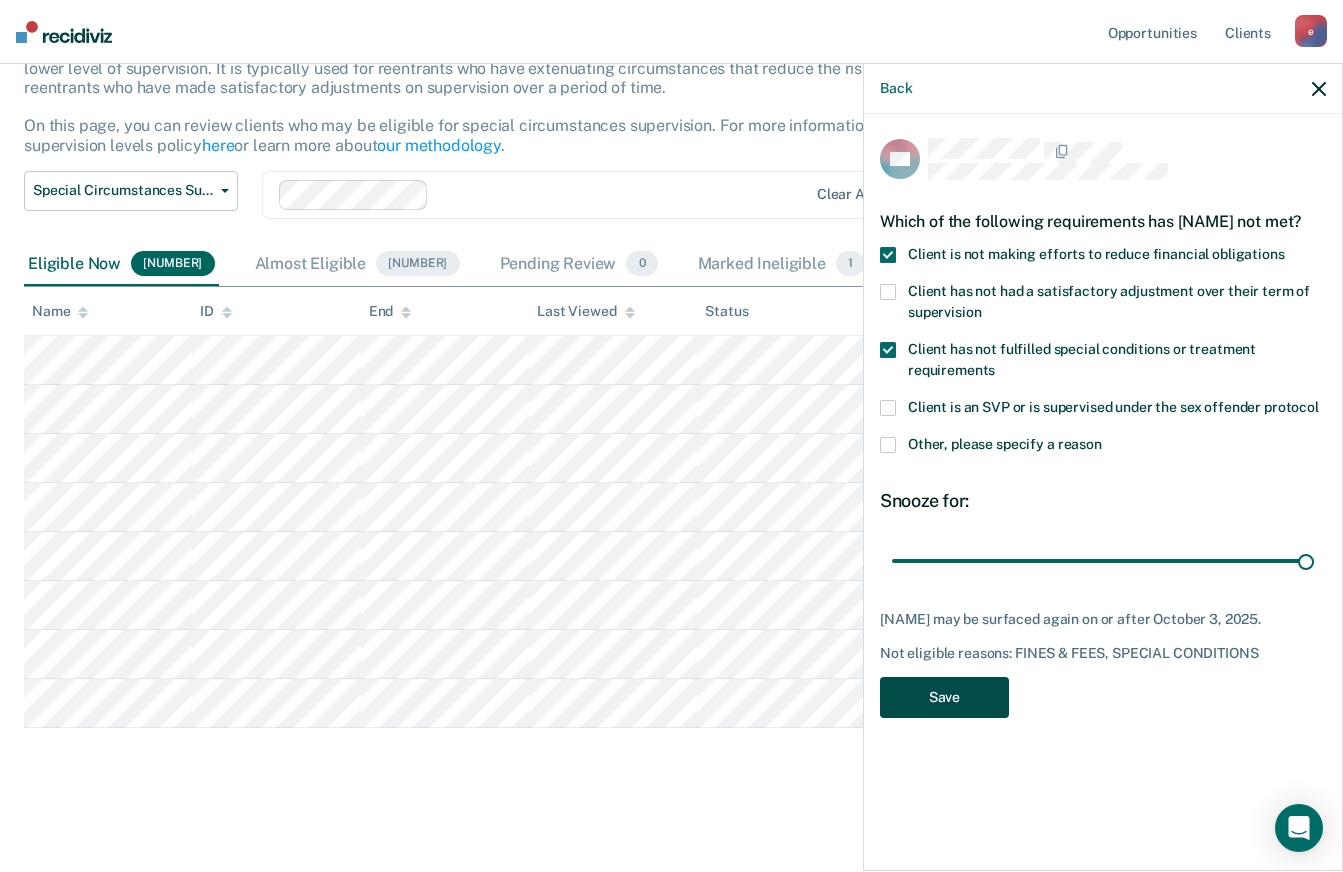 scroll, scrollTop: 154, scrollLeft: 0, axis: vertical 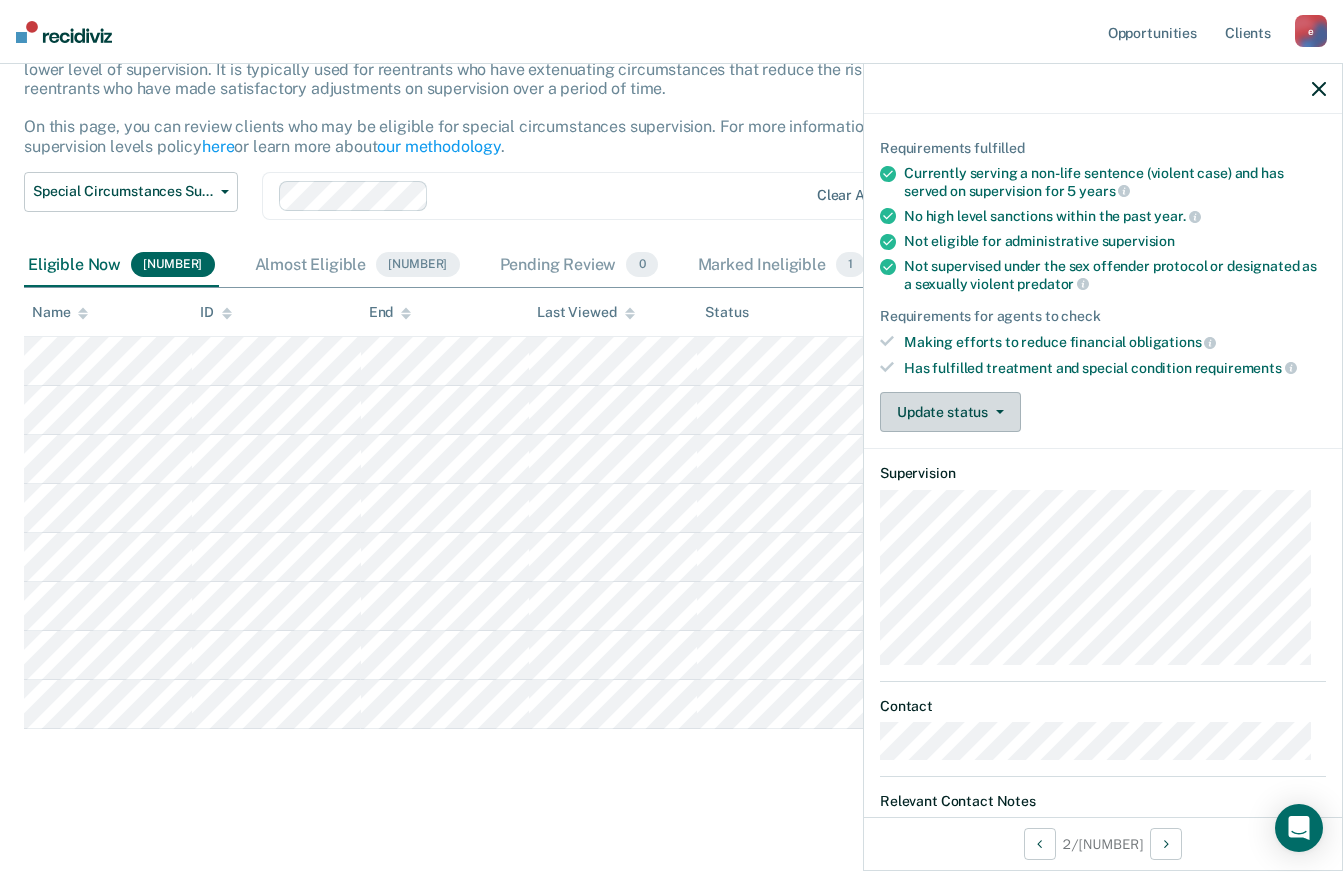click at bounding box center (1000, 412) 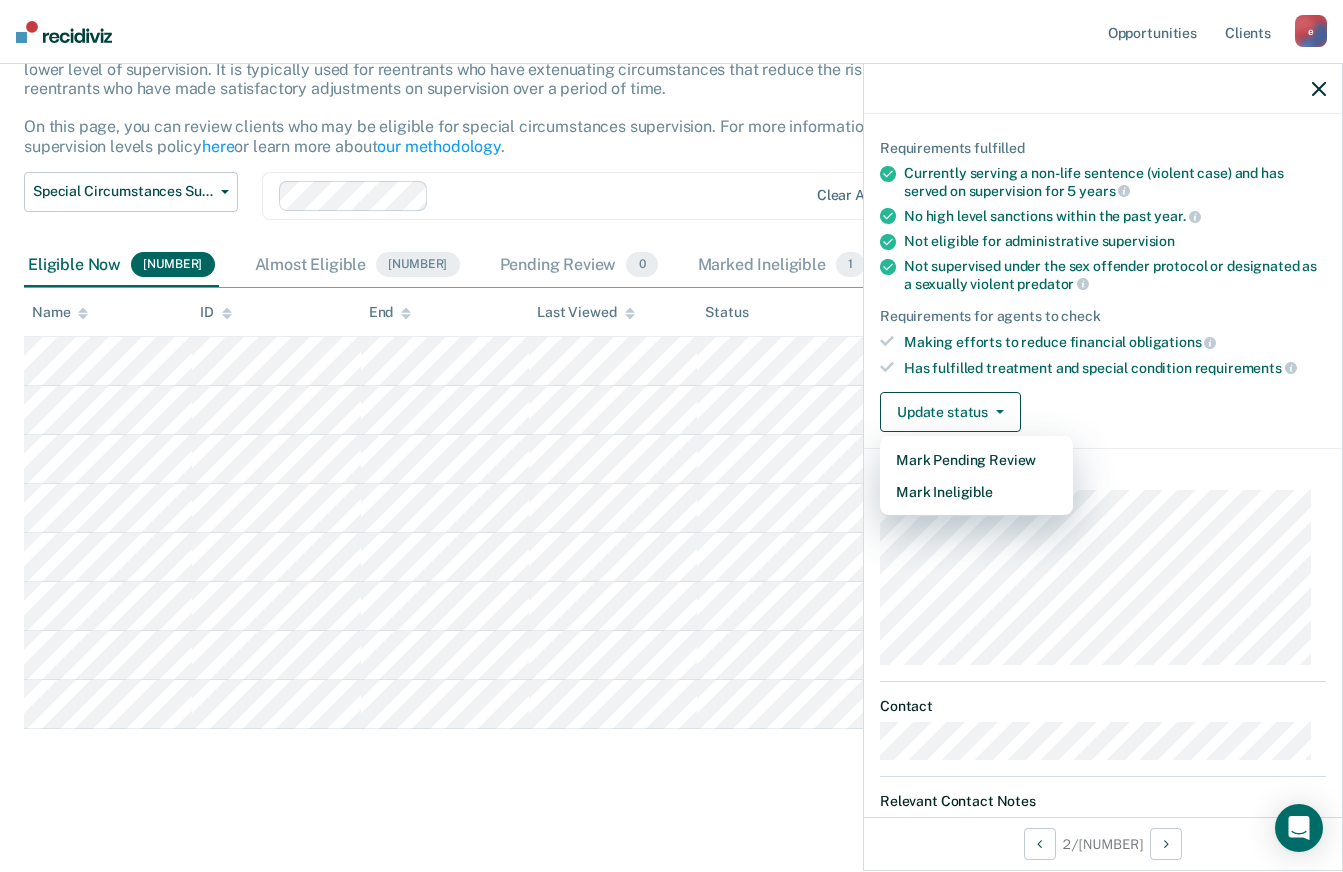 click on "Requirements for agents to check" at bounding box center (1103, 316) 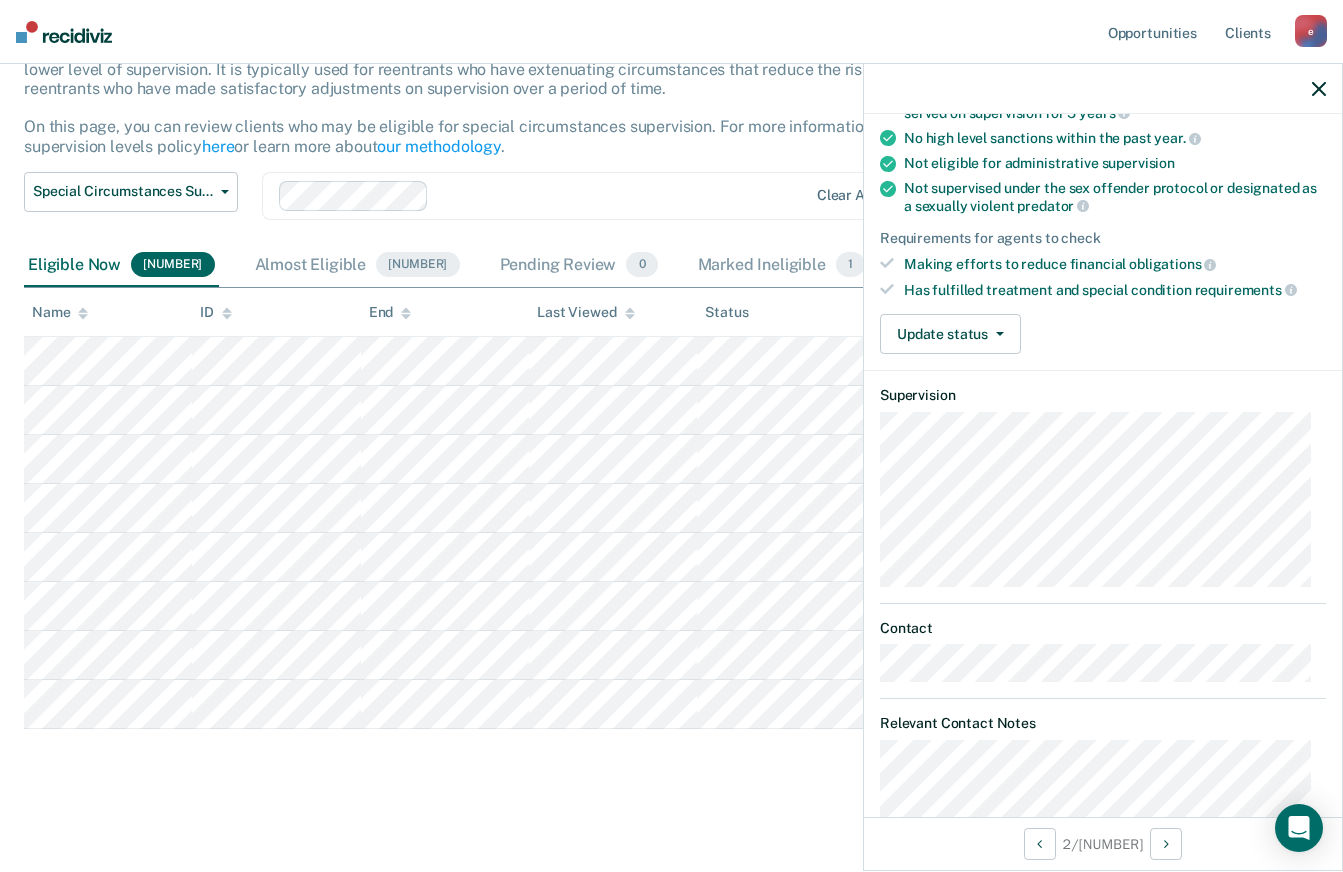 scroll, scrollTop: 314, scrollLeft: 0, axis: vertical 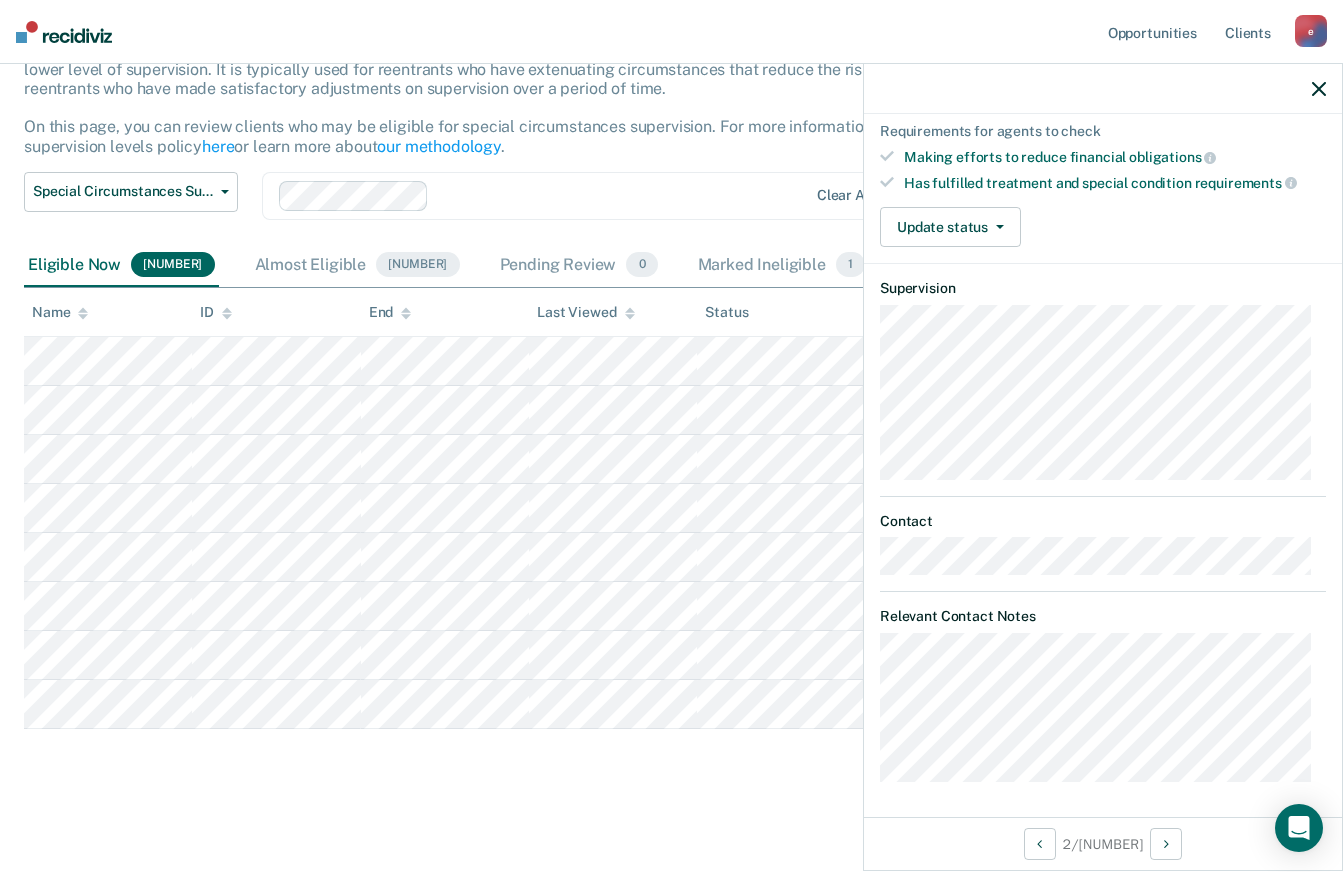 click at bounding box center (1103, 89) 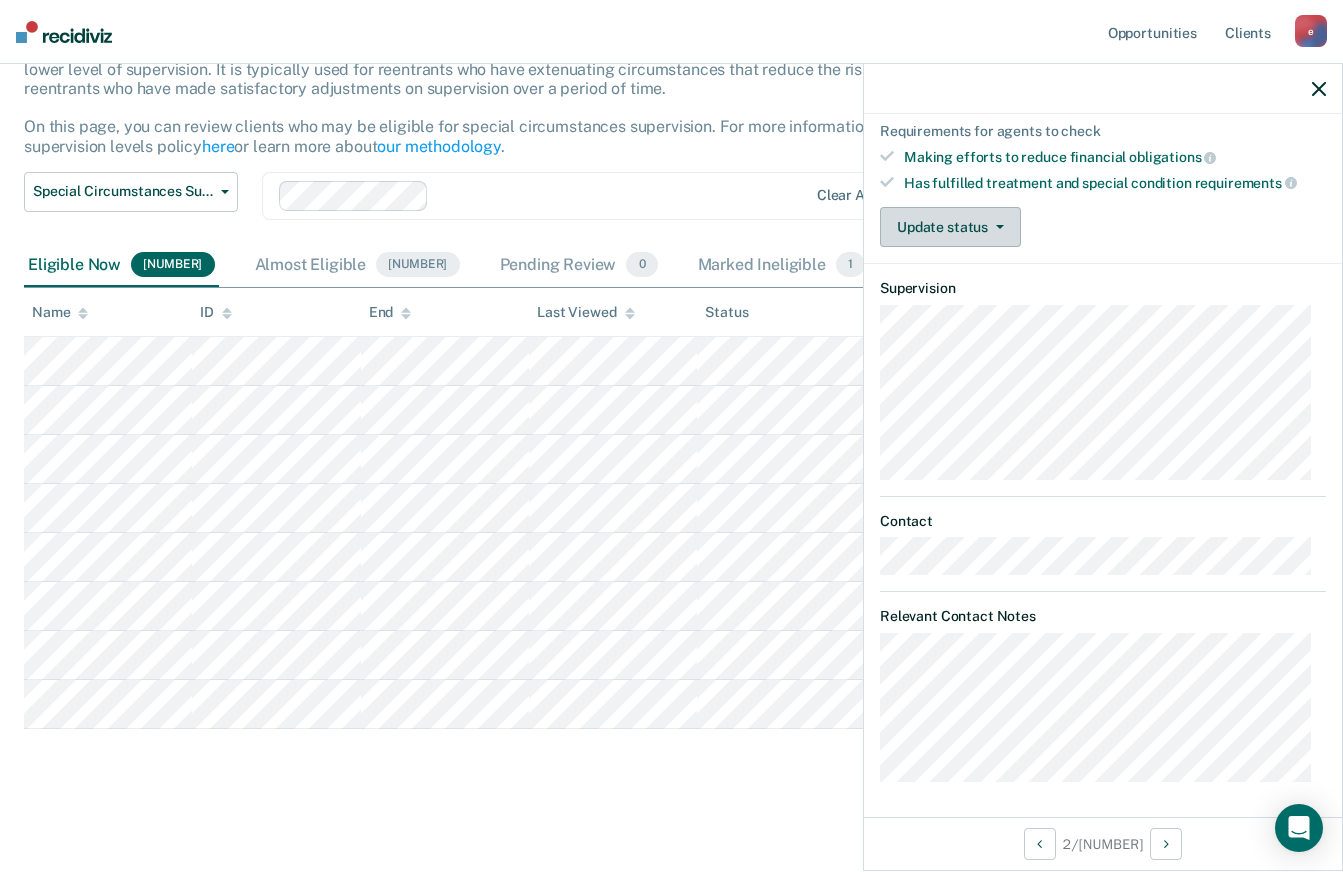 click at bounding box center (1000, 227) 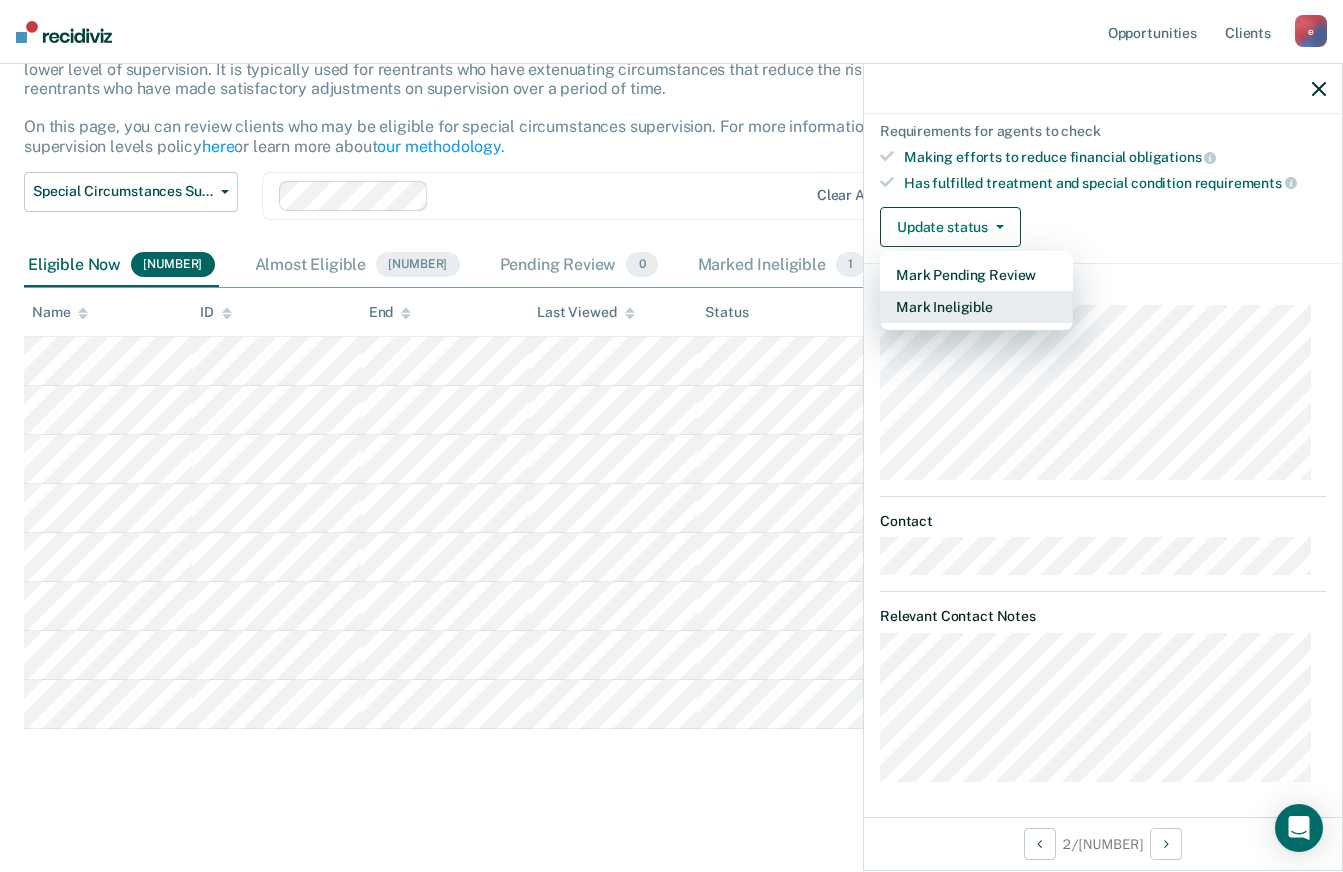 click on "Mark Ineligible" at bounding box center [976, 307] 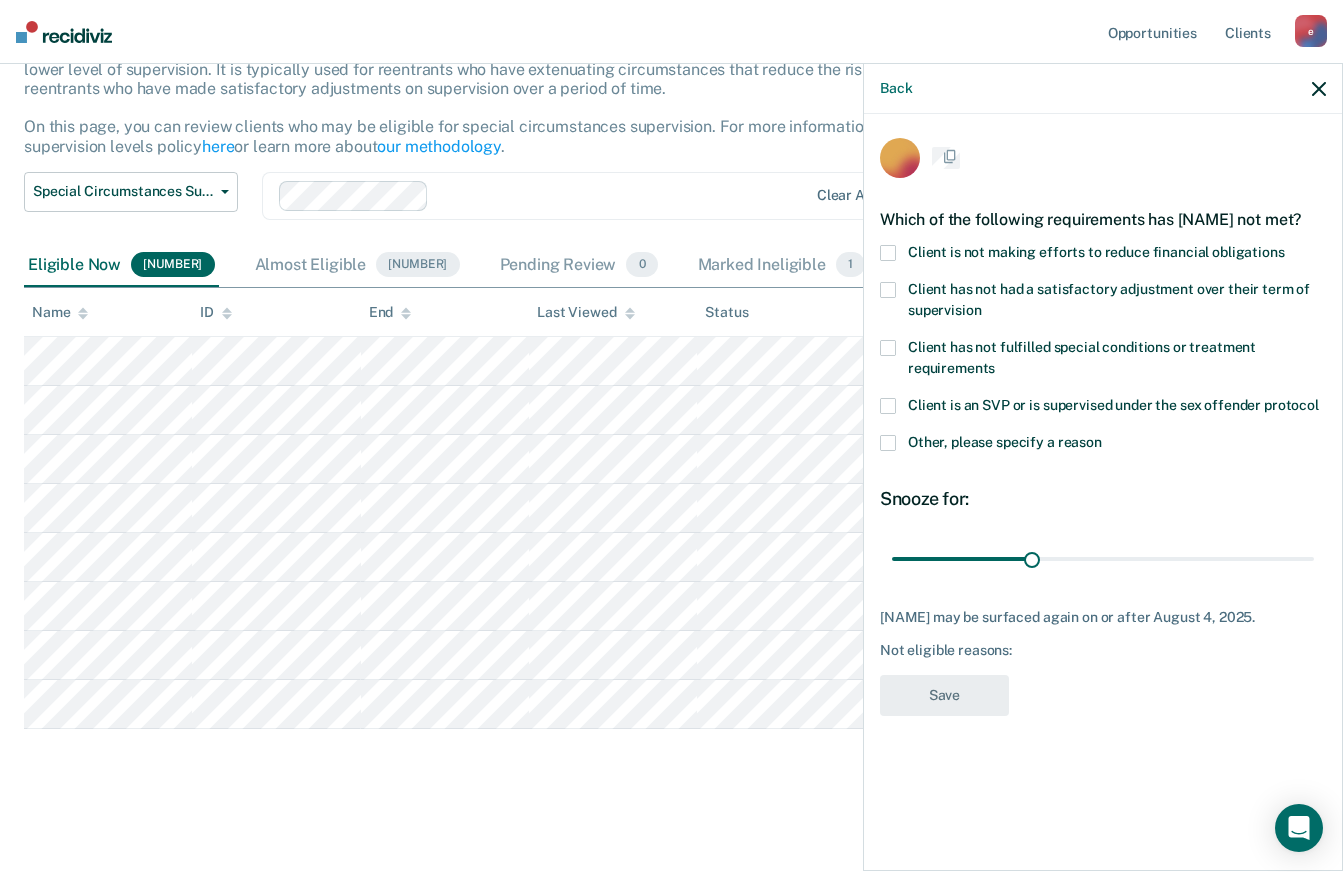 scroll, scrollTop: 0, scrollLeft: 0, axis: both 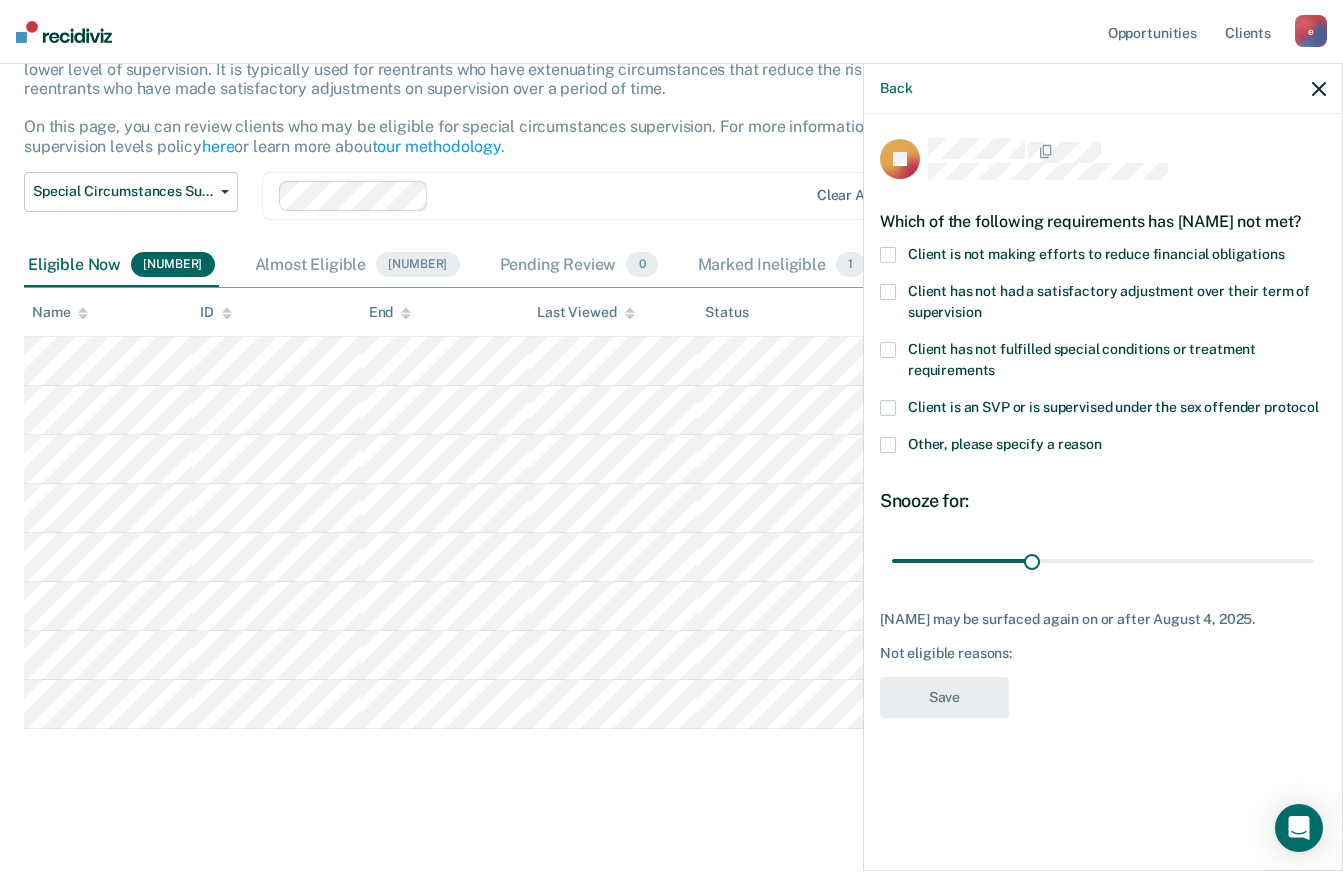 click at bounding box center [888, 255] 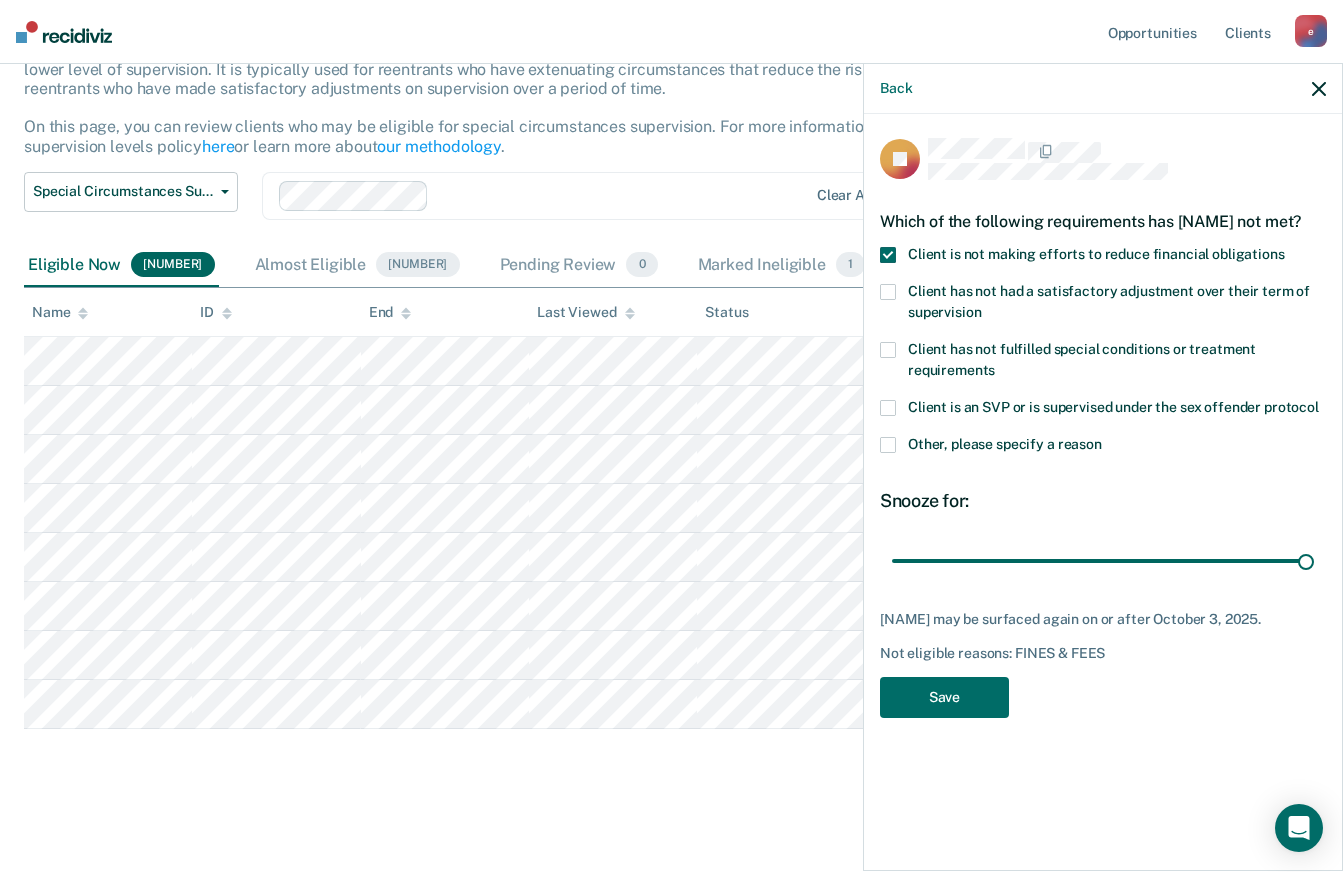 type on "90" 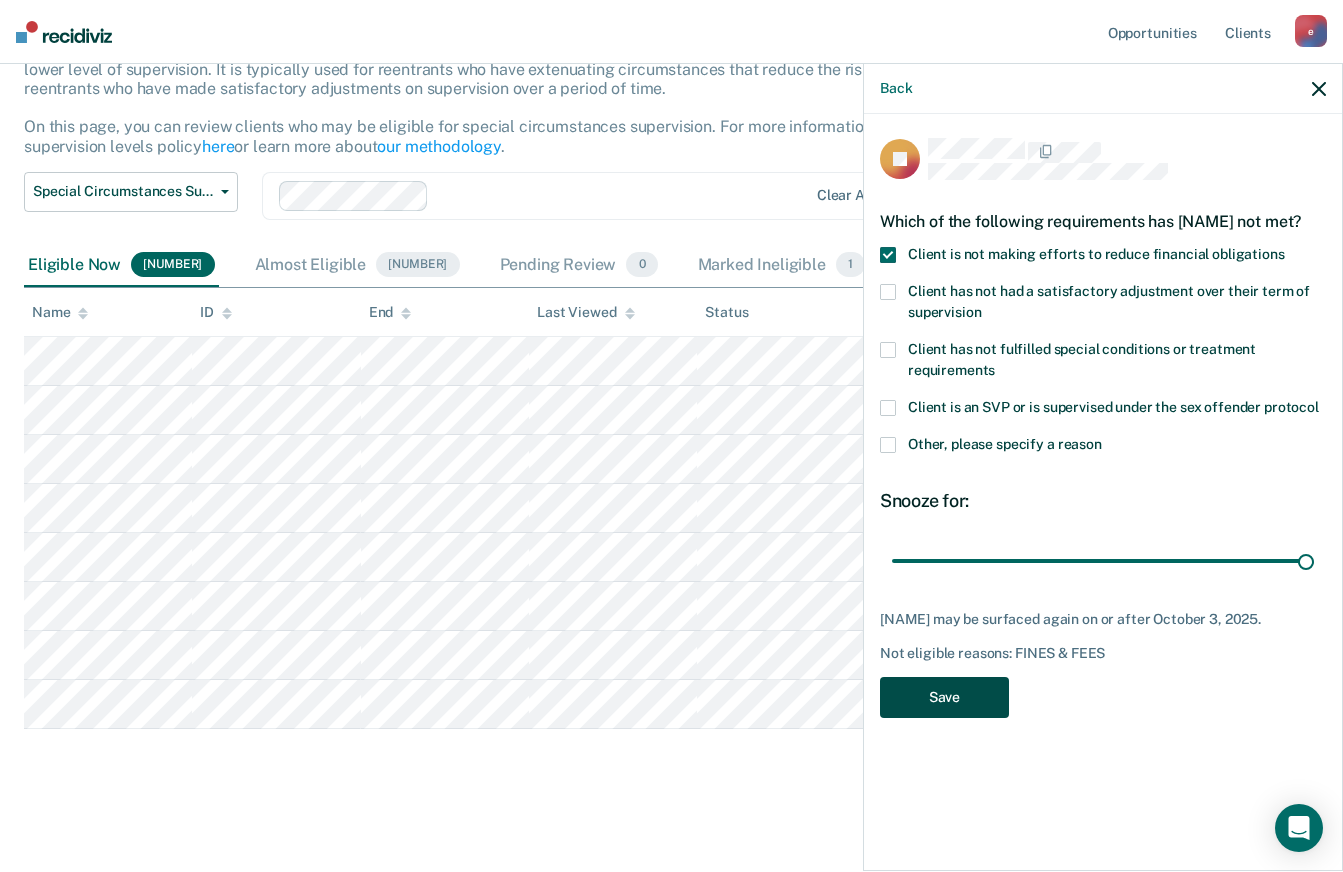 click on "Save" at bounding box center (944, 697) 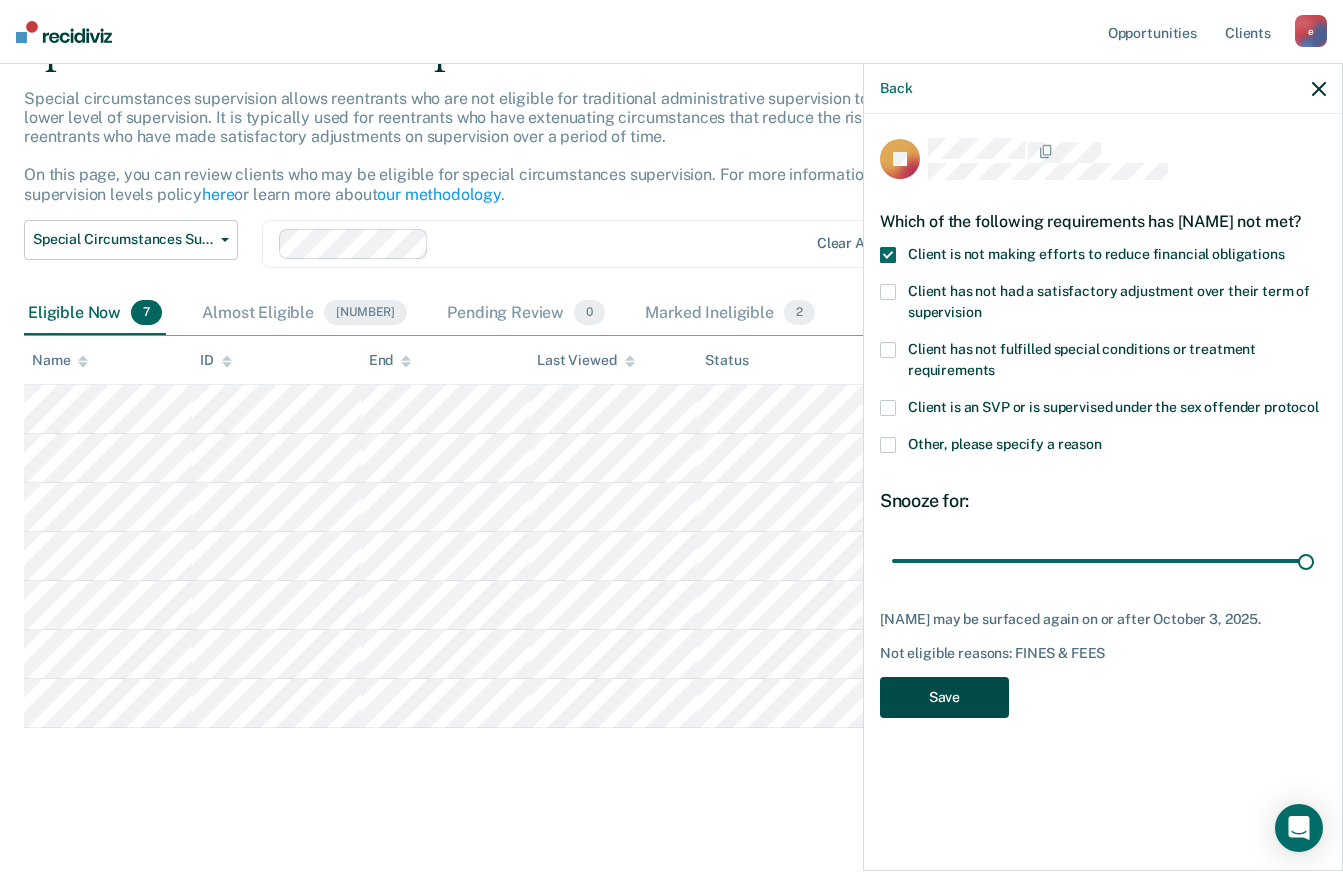 scroll, scrollTop: 105, scrollLeft: 0, axis: vertical 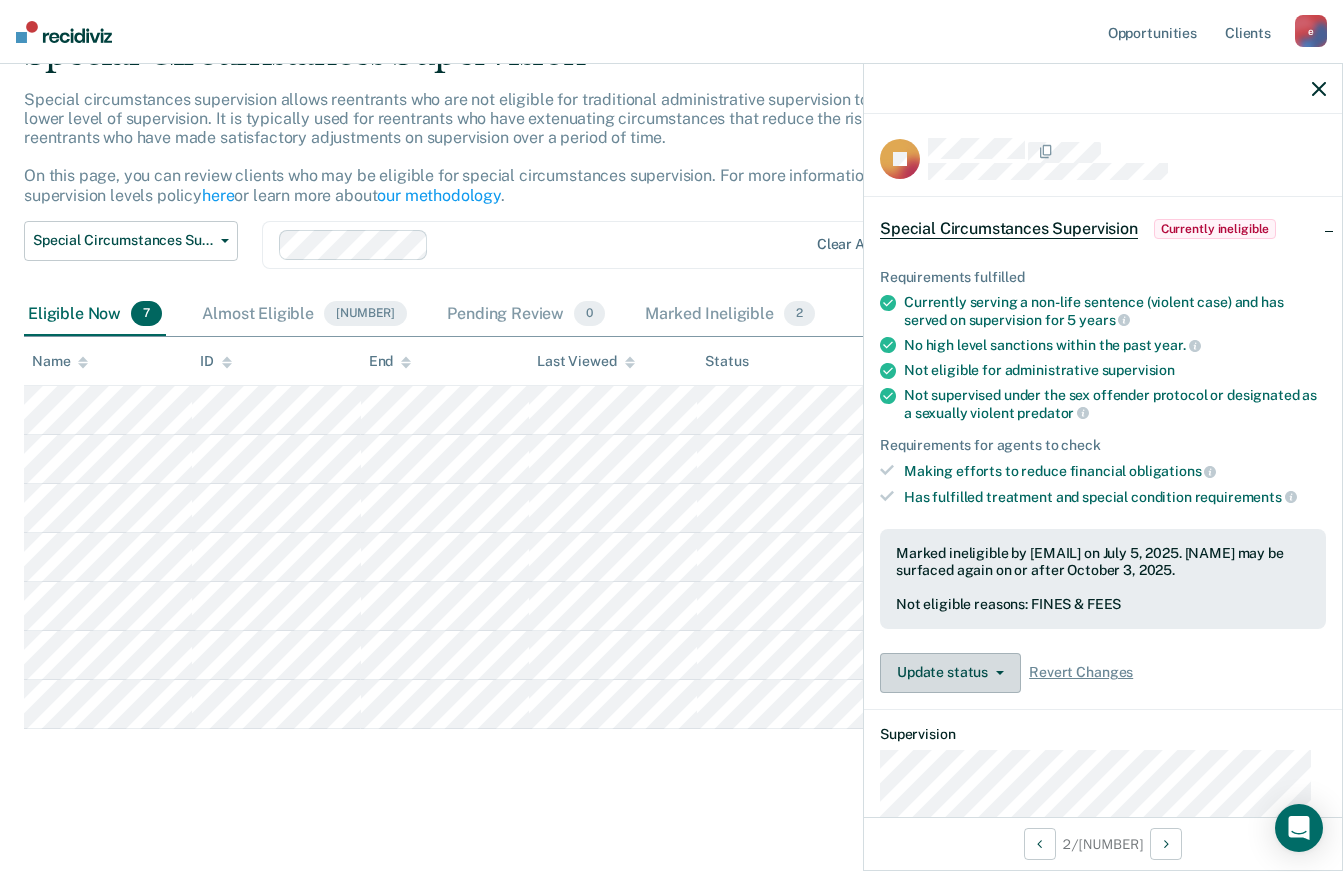 click at bounding box center (1000, 673) 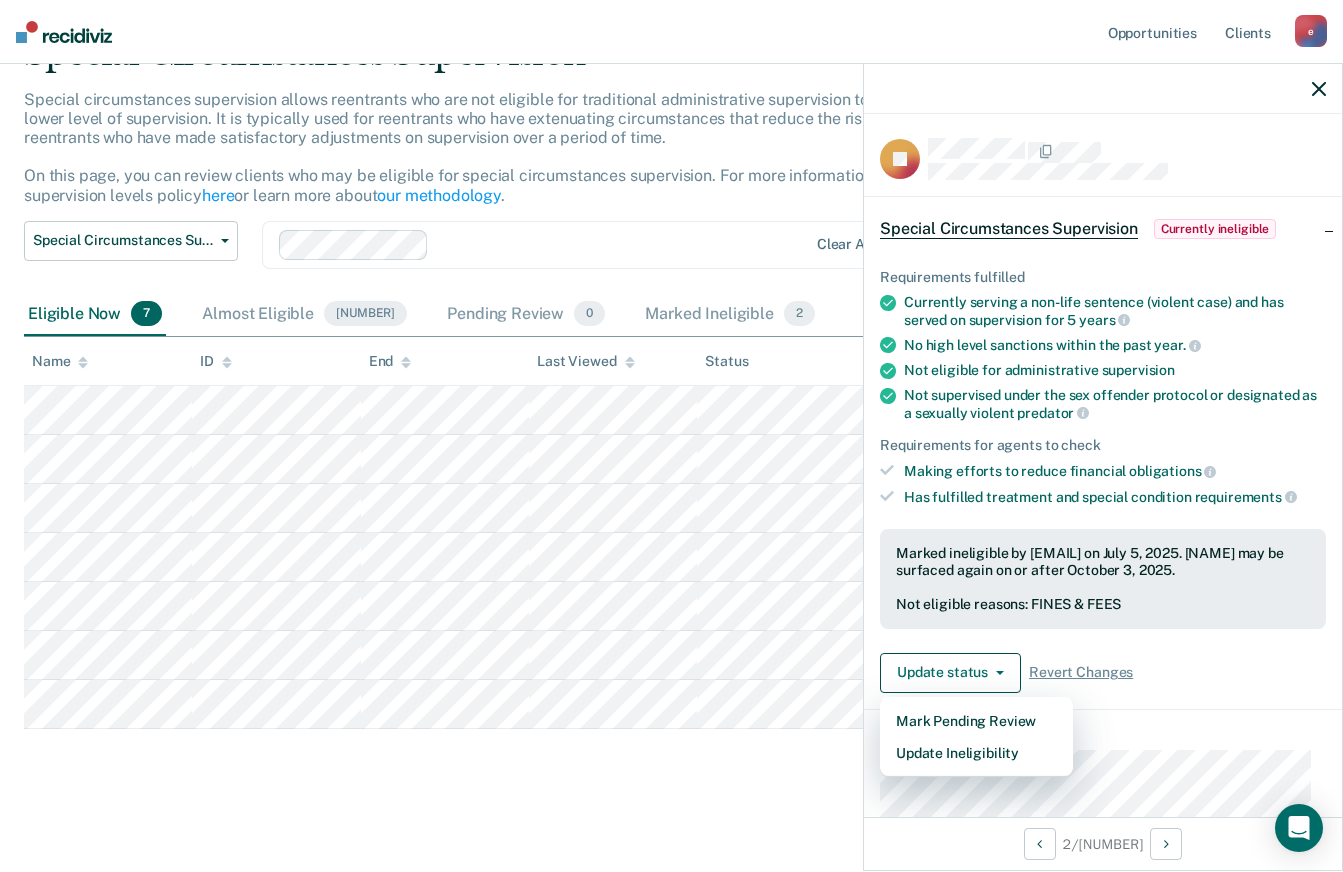 click on "Update status Mark Pending Review Update Ineligibility Revert Changes" at bounding box center [1103, 673] 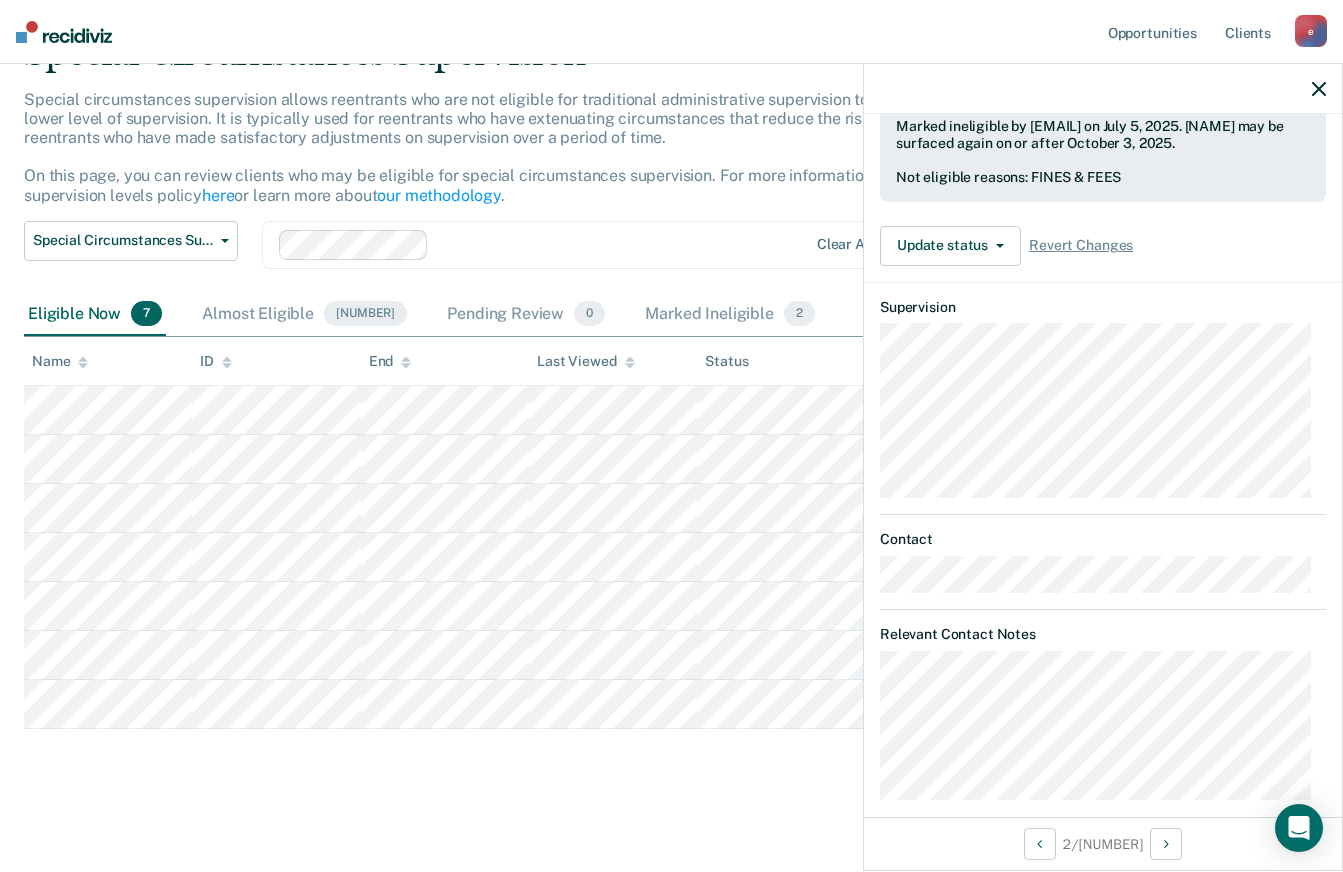 scroll, scrollTop: 445, scrollLeft: 0, axis: vertical 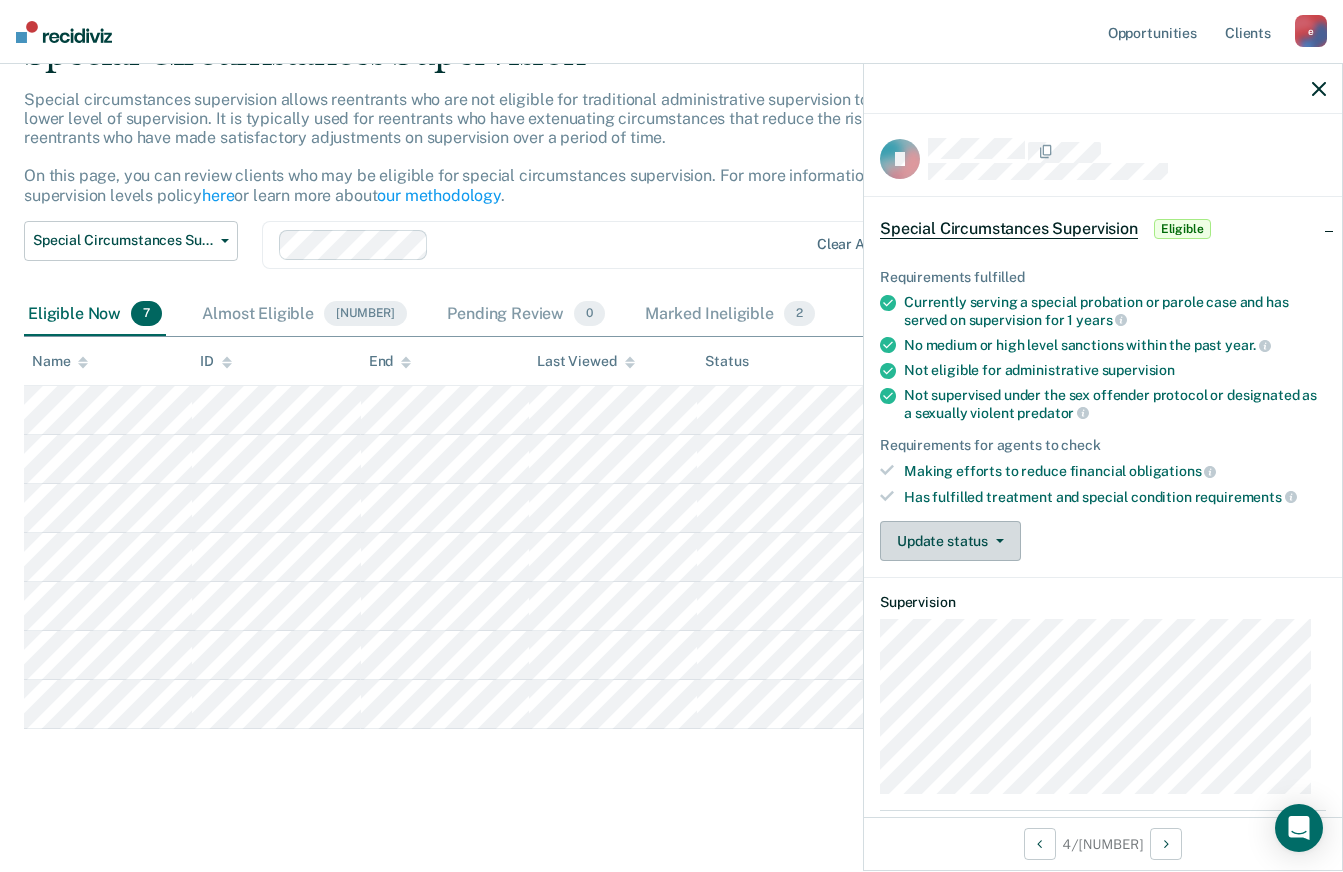 click at bounding box center [996, 541] 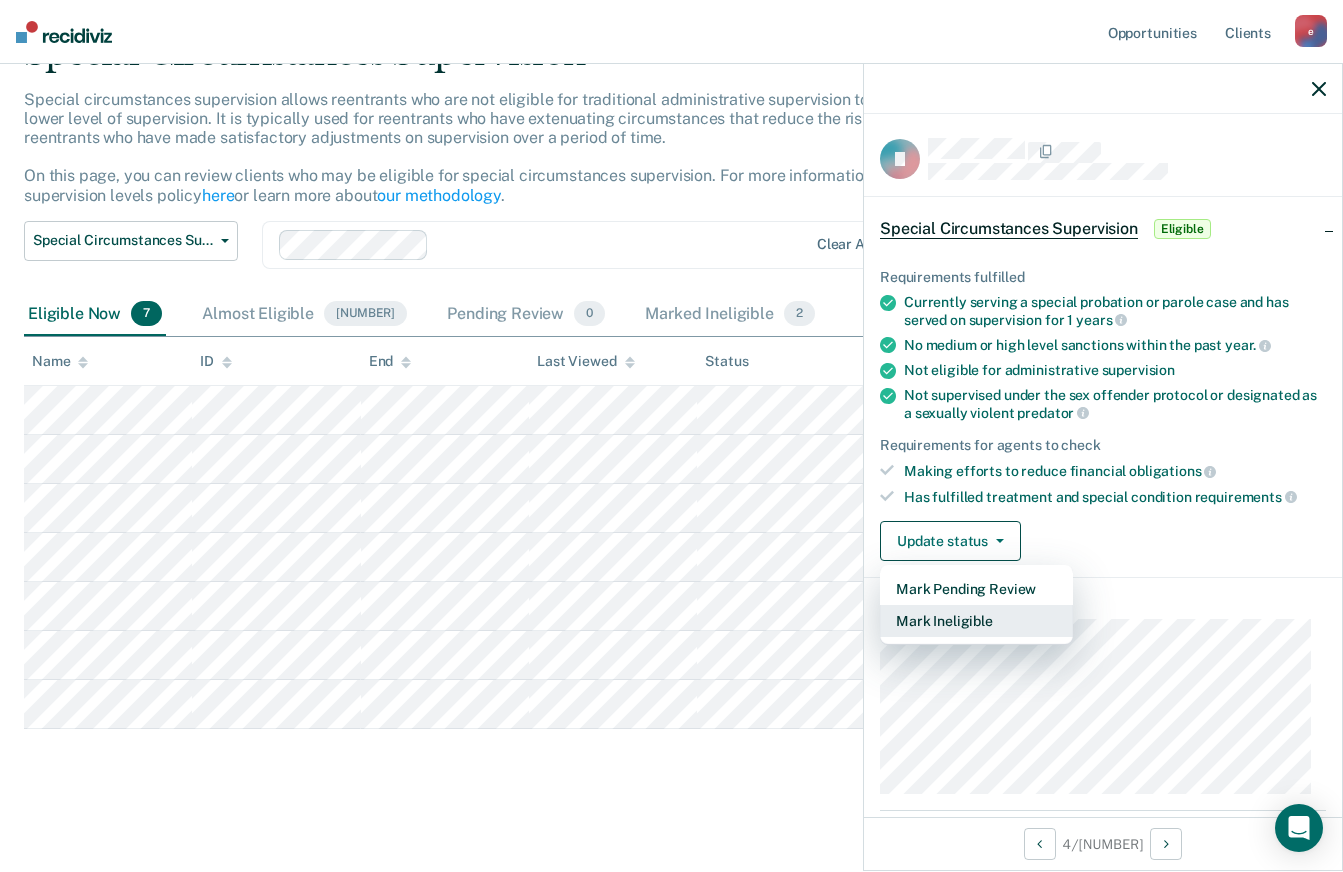 click on "Mark Ineligible" at bounding box center (976, 621) 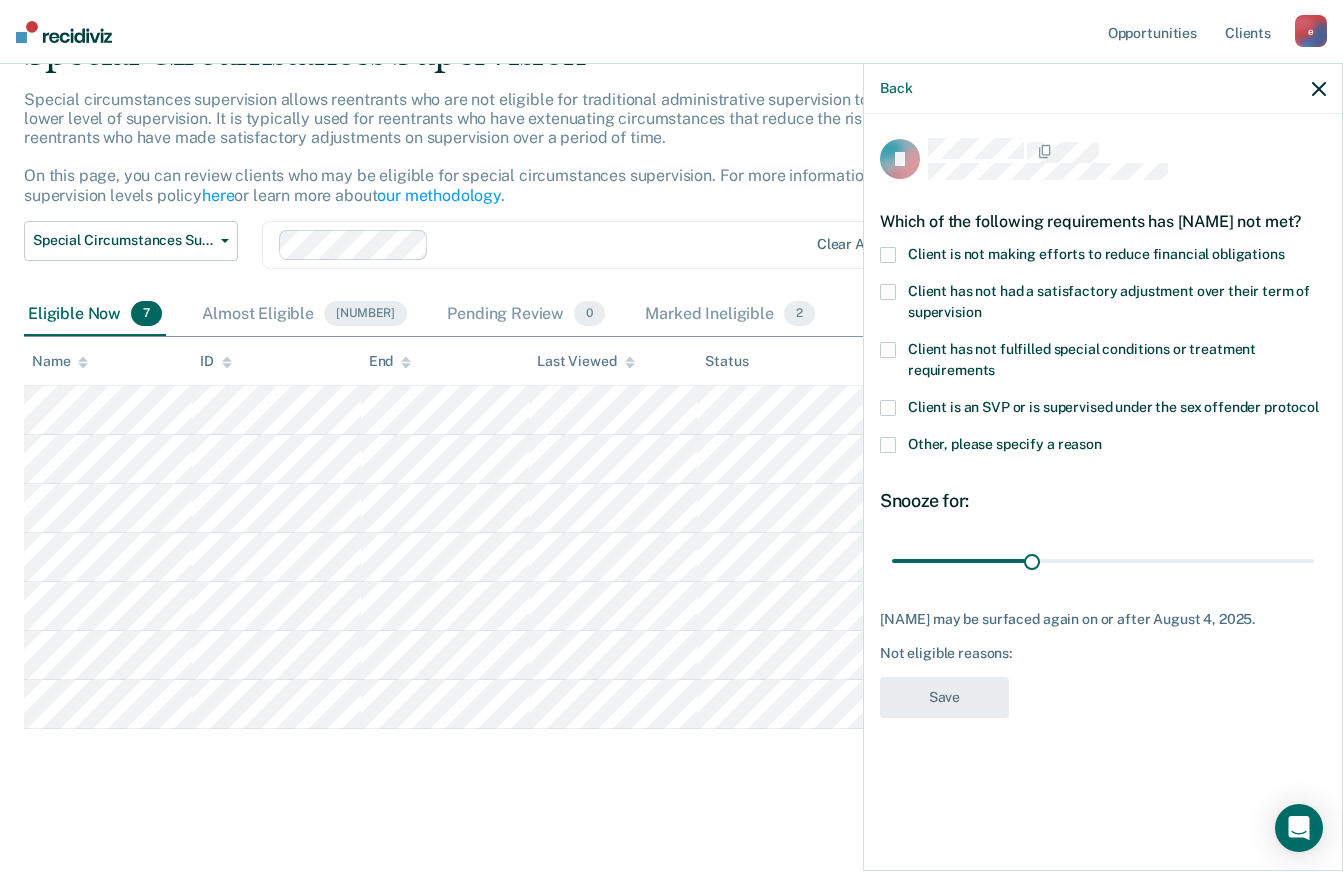 click at bounding box center (888, 255) 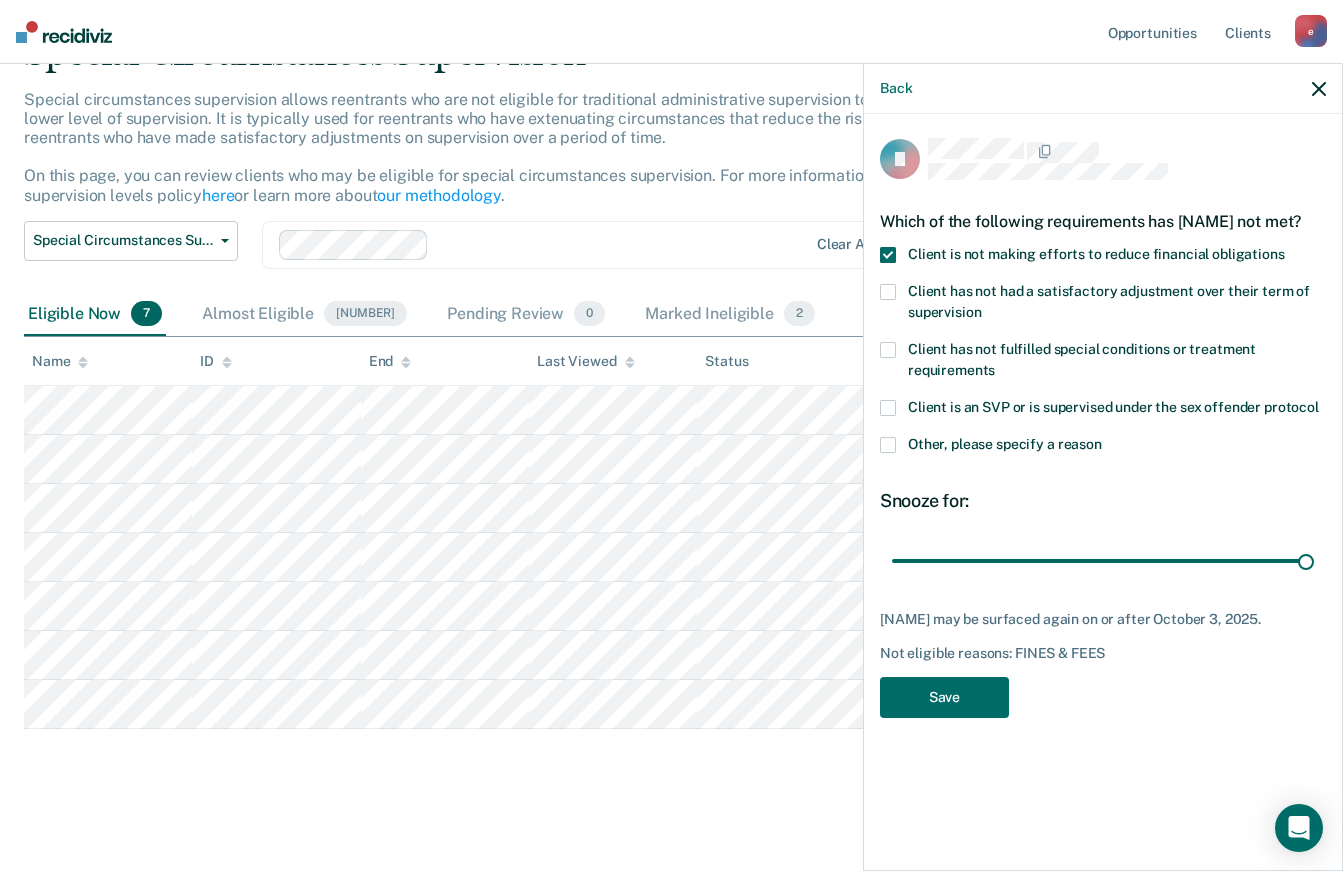 type on "90" 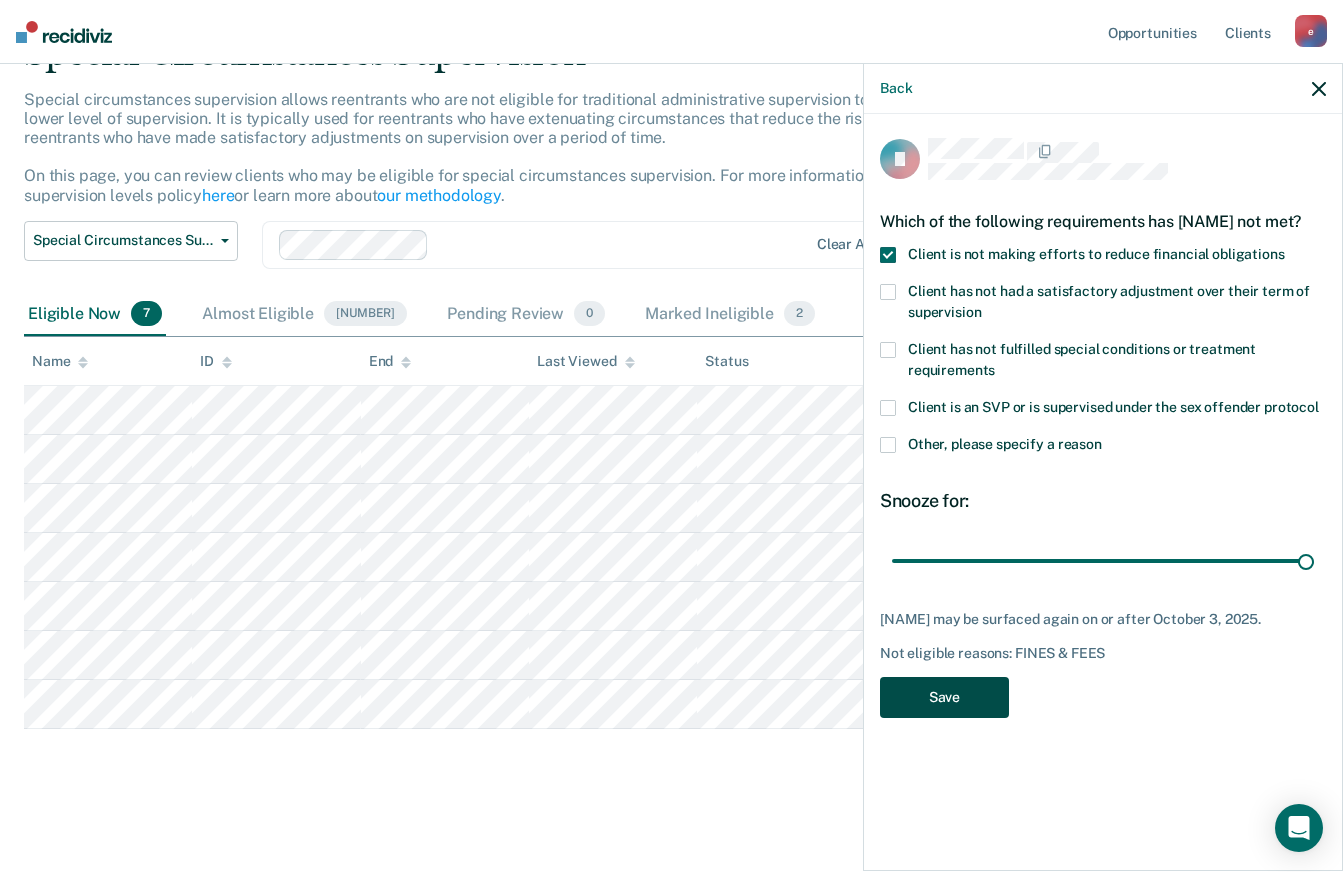 click on "Save" at bounding box center [944, 697] 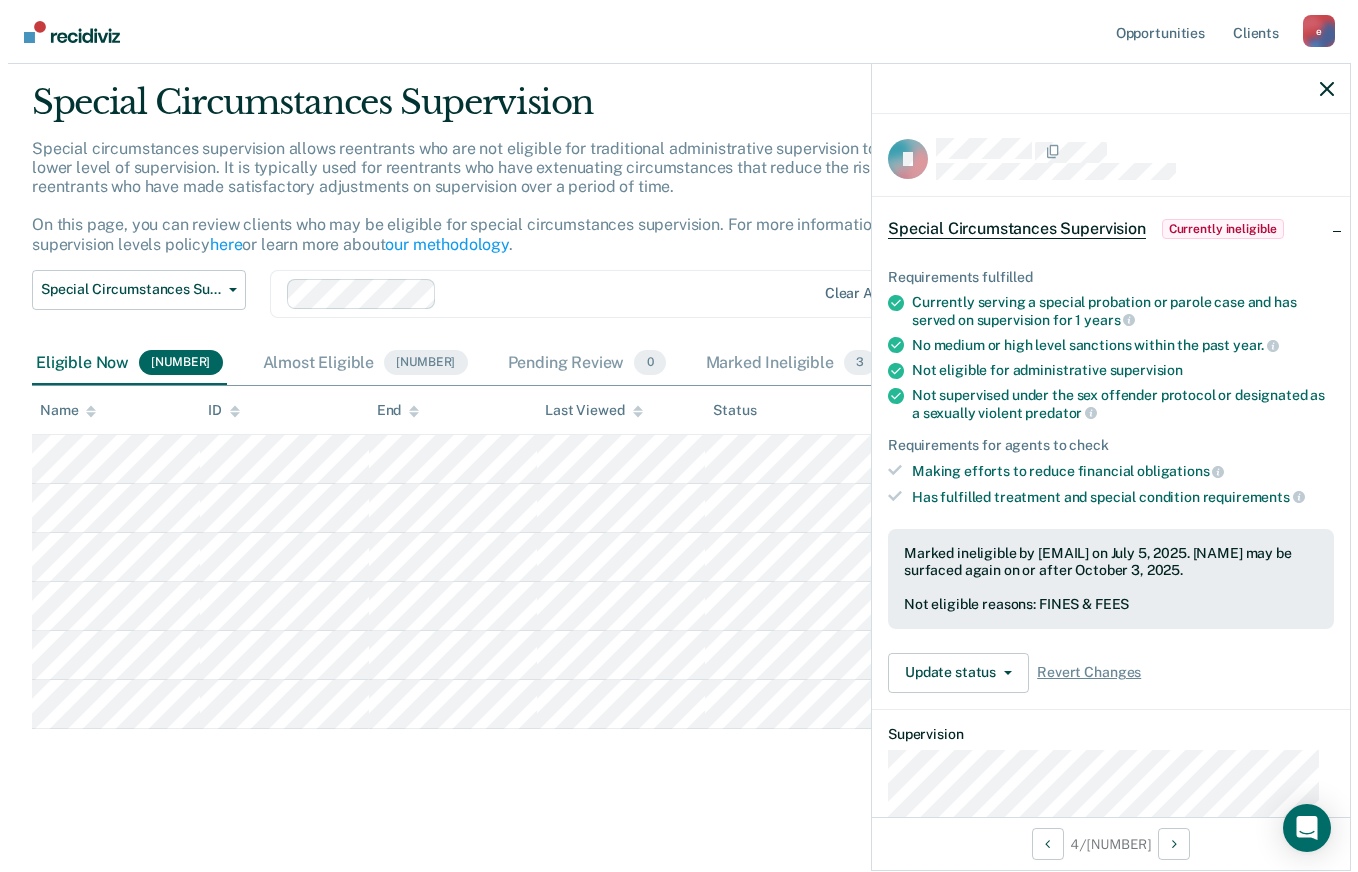 scroll, scrollTop: 0, scrollLeft: 0, axis: both 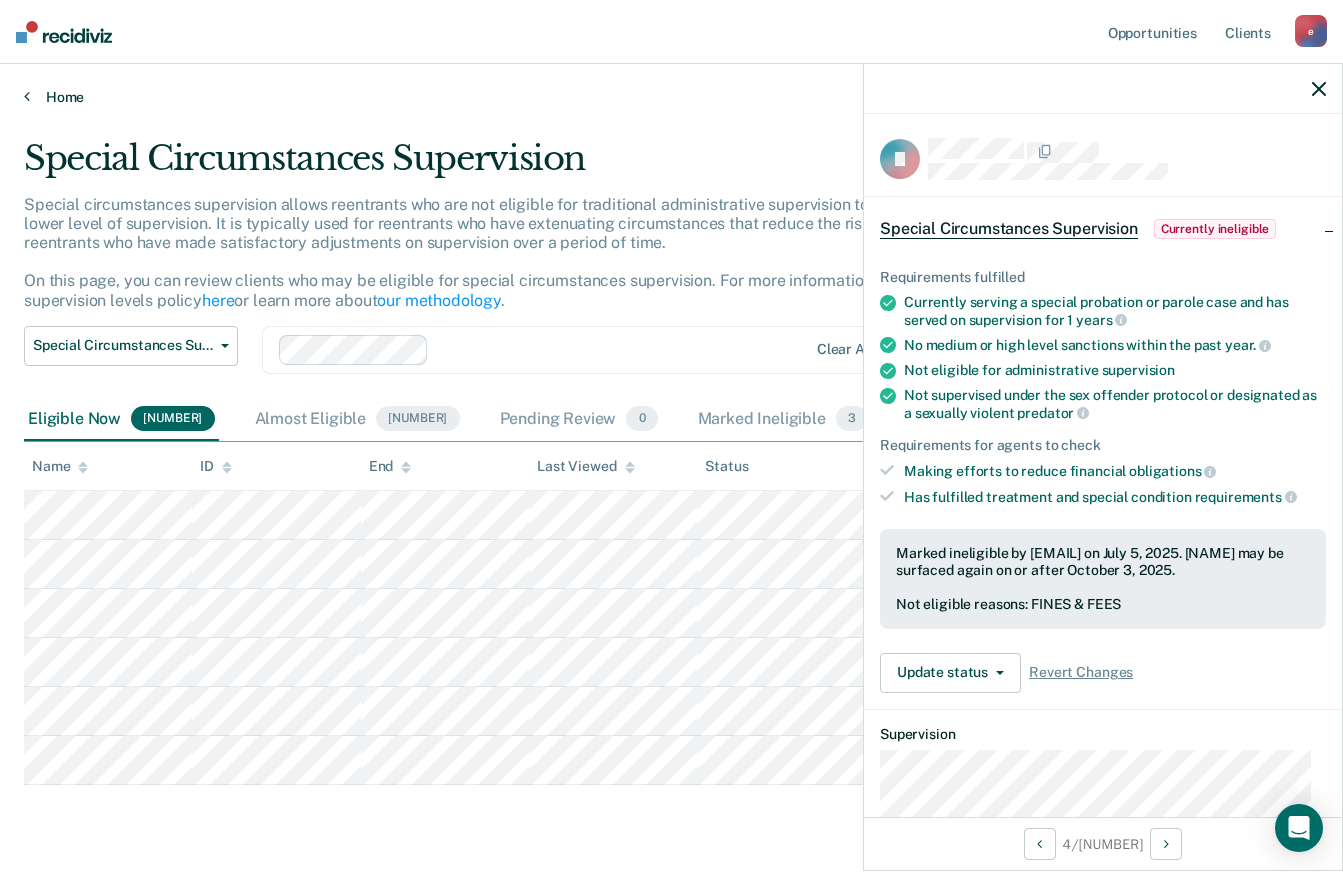 click on "Home" at bounding box center (671, 97) 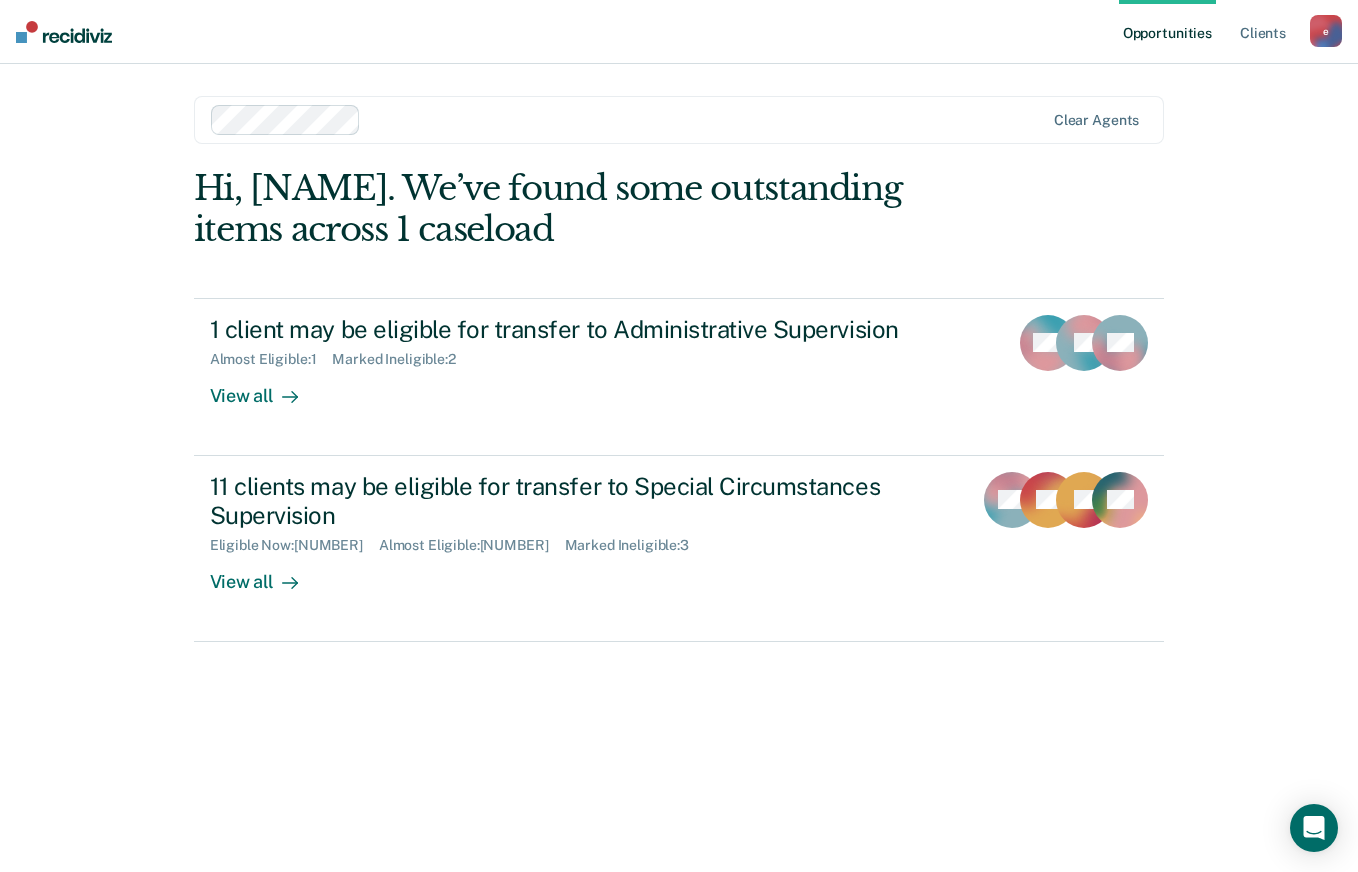 click on "e" at bounding box center (1326, 31) 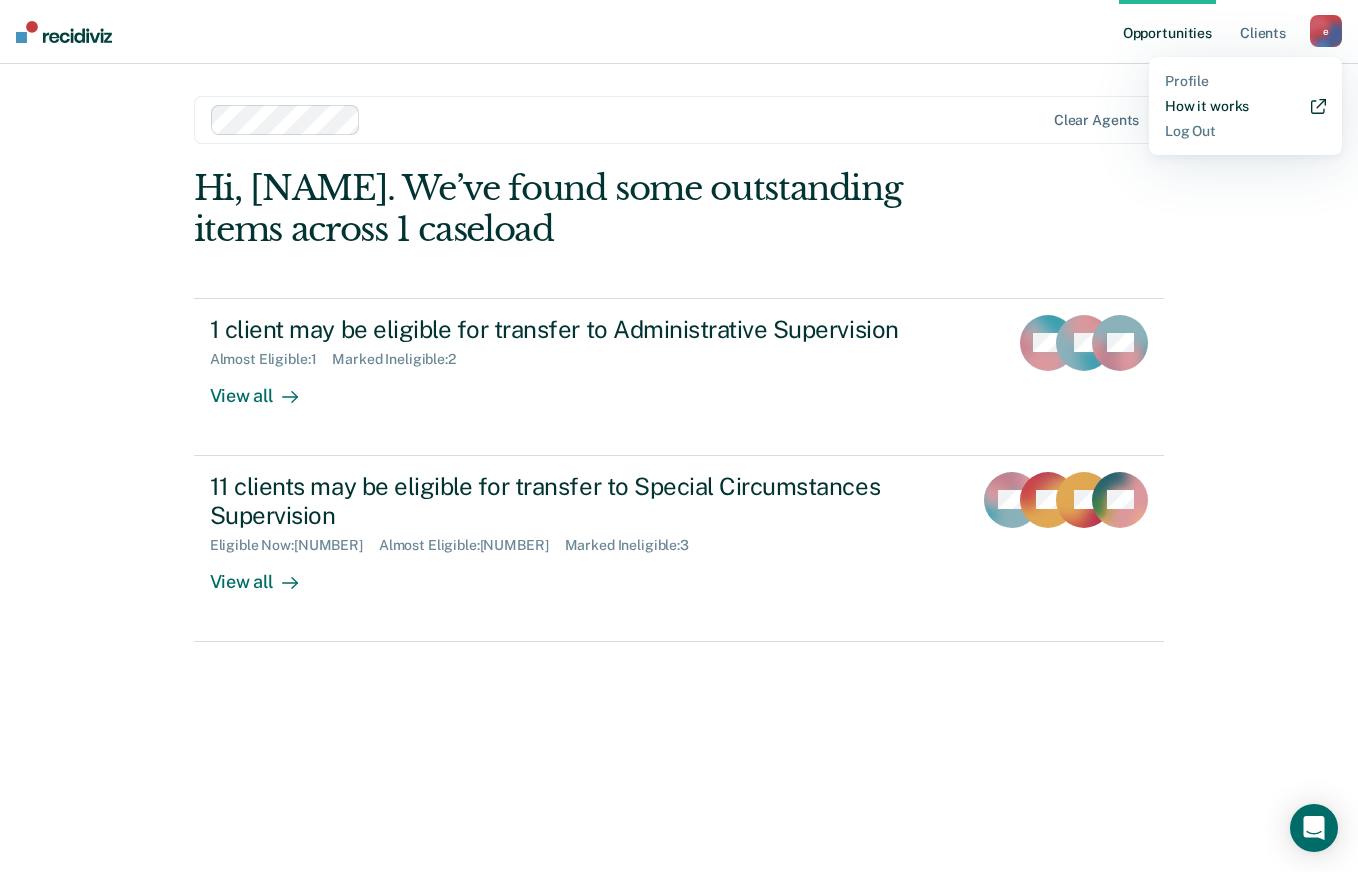 click on "How it works" at bounding box center (1245, 106) 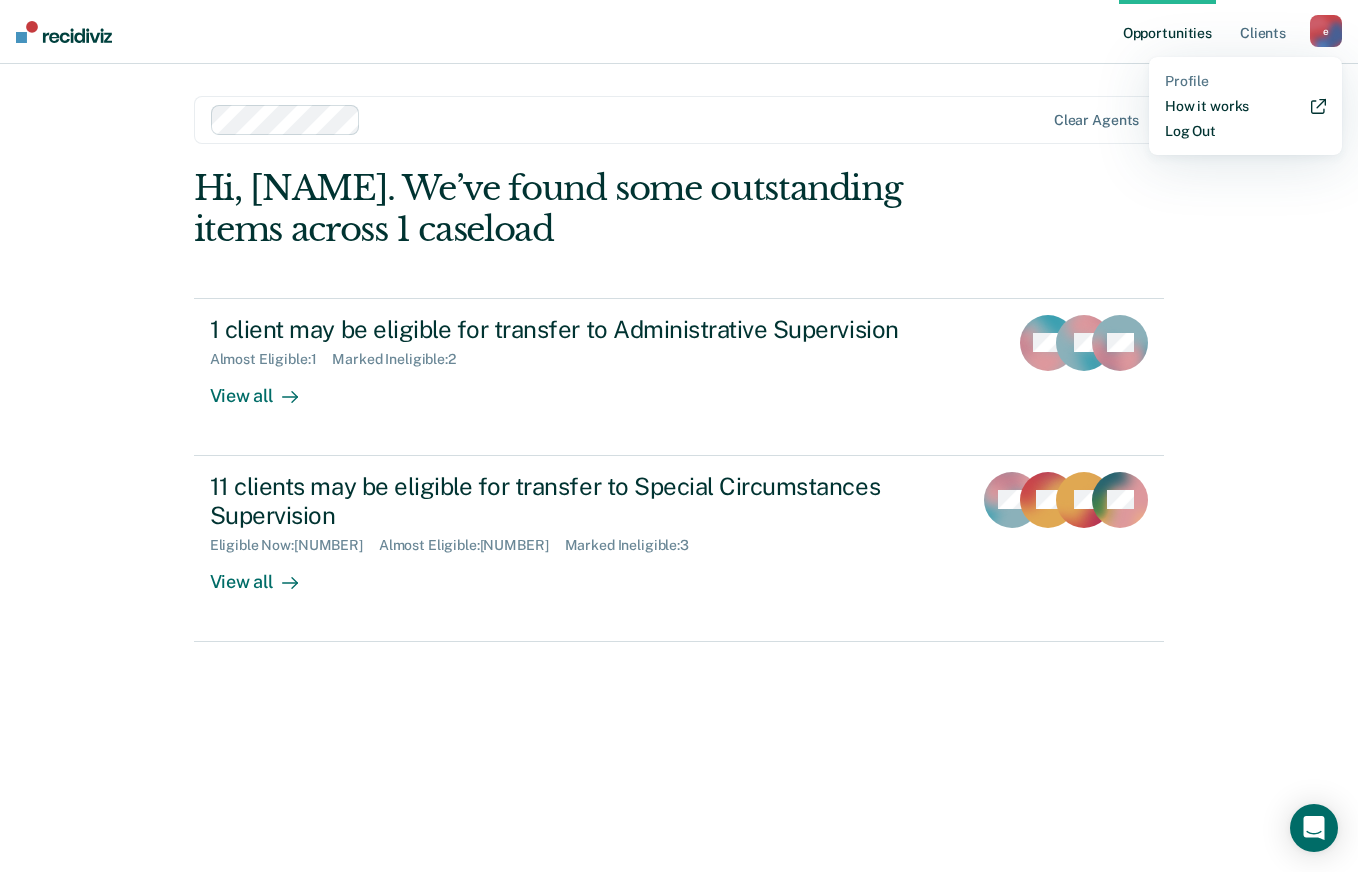 click on "Log Out" at bounding box center [1245, 131] 